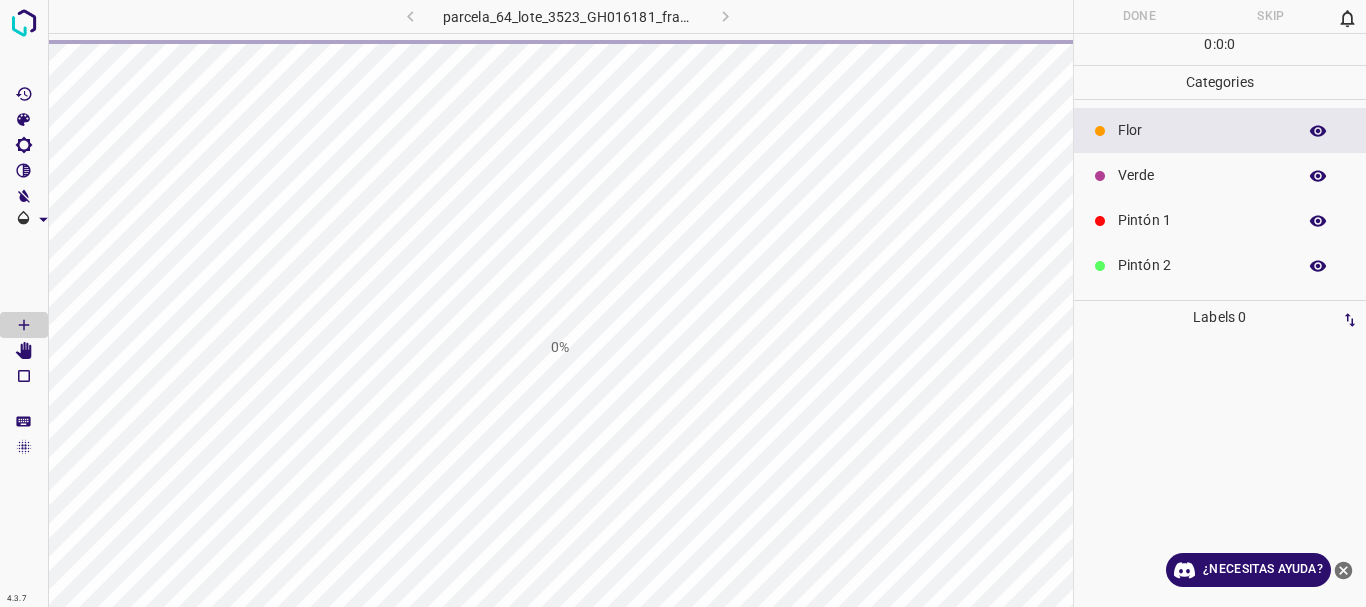 scroll, scrollTop: 0, scrollLeft: 0, axis: both 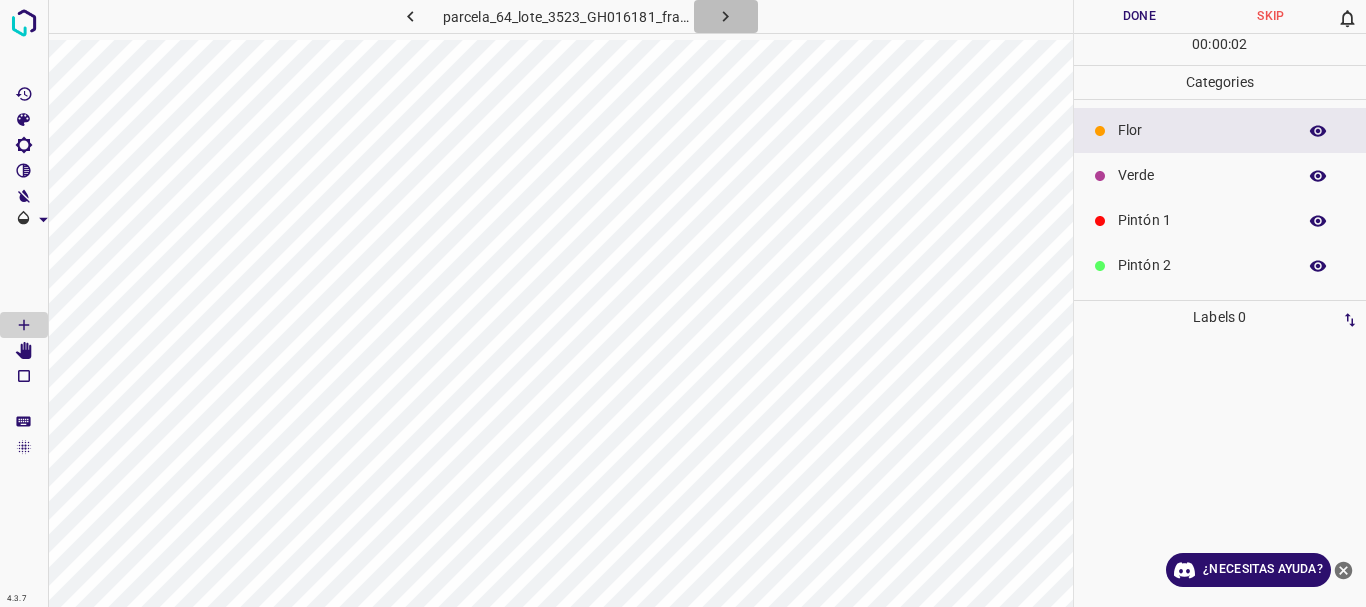 click 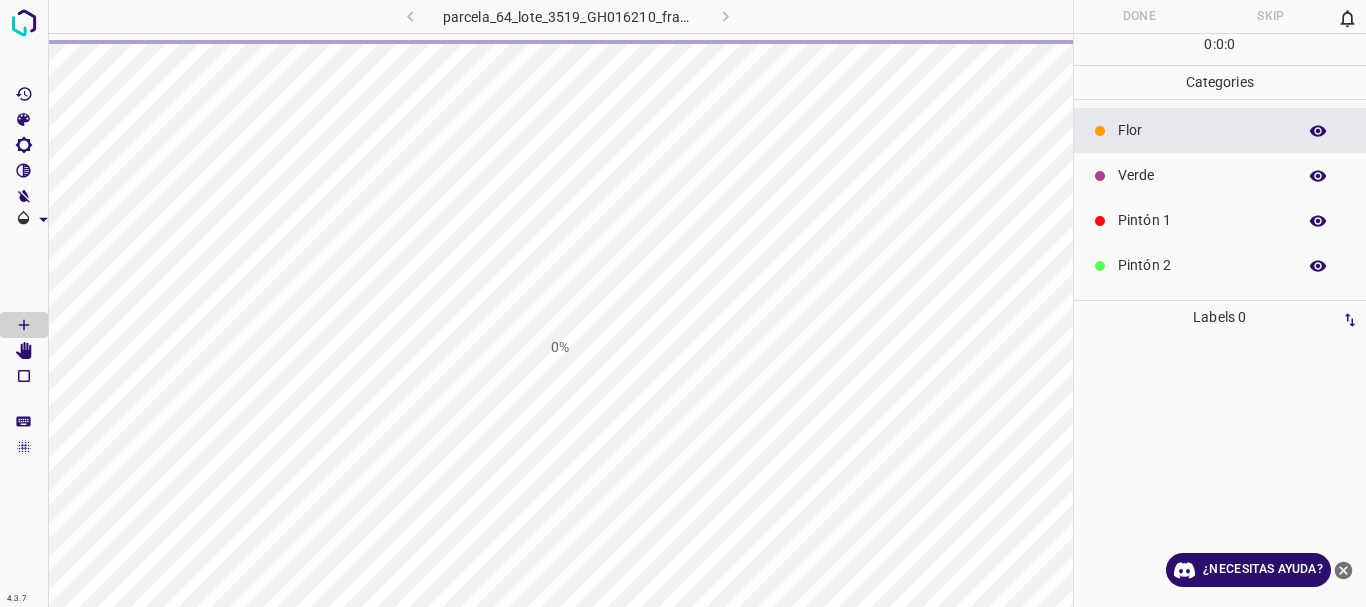 scroll, scrollTop: 0, scrollLeft: 0, axis: both 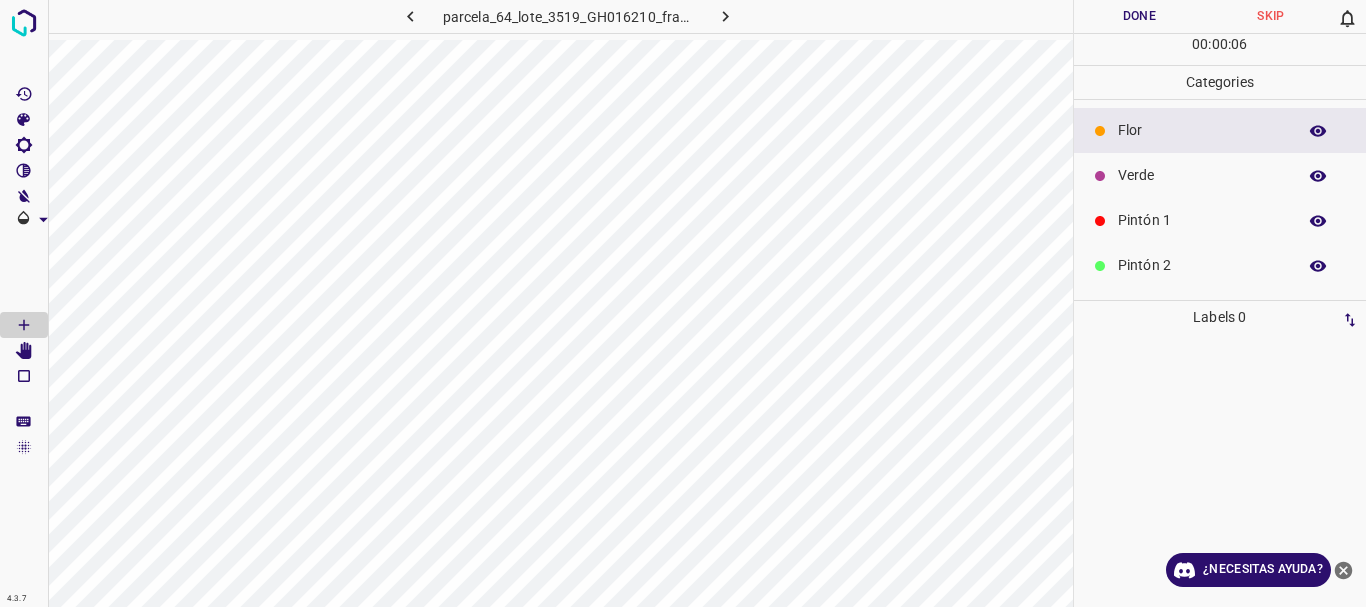 click 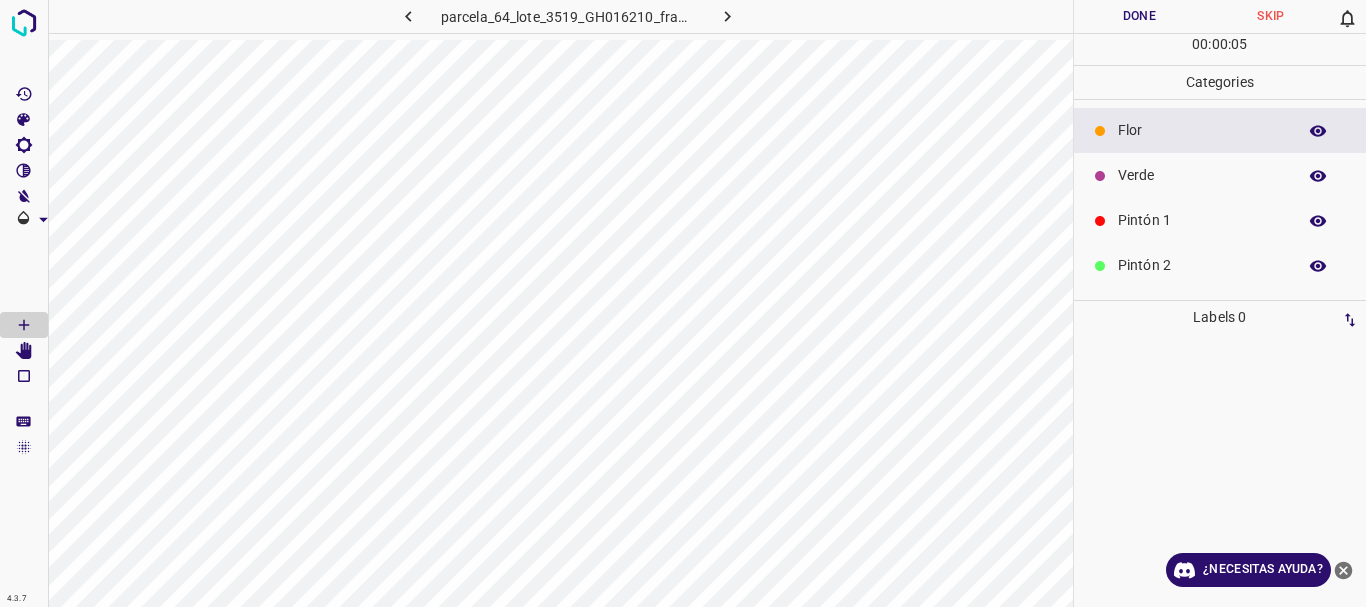 click 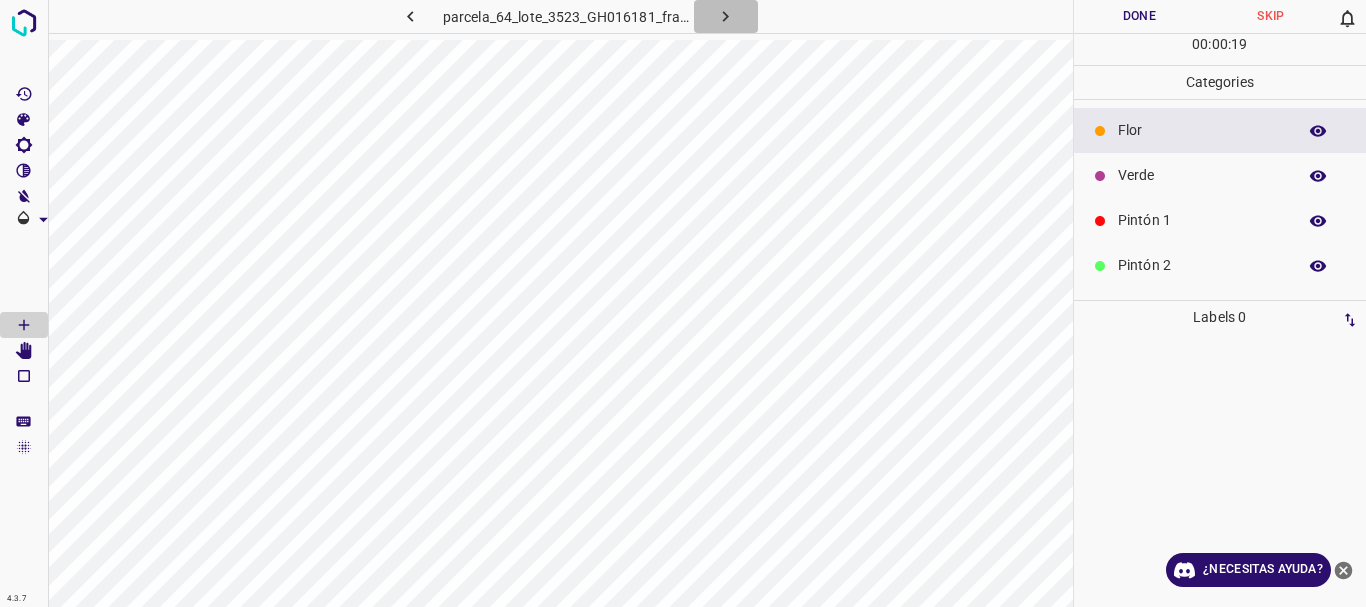 click 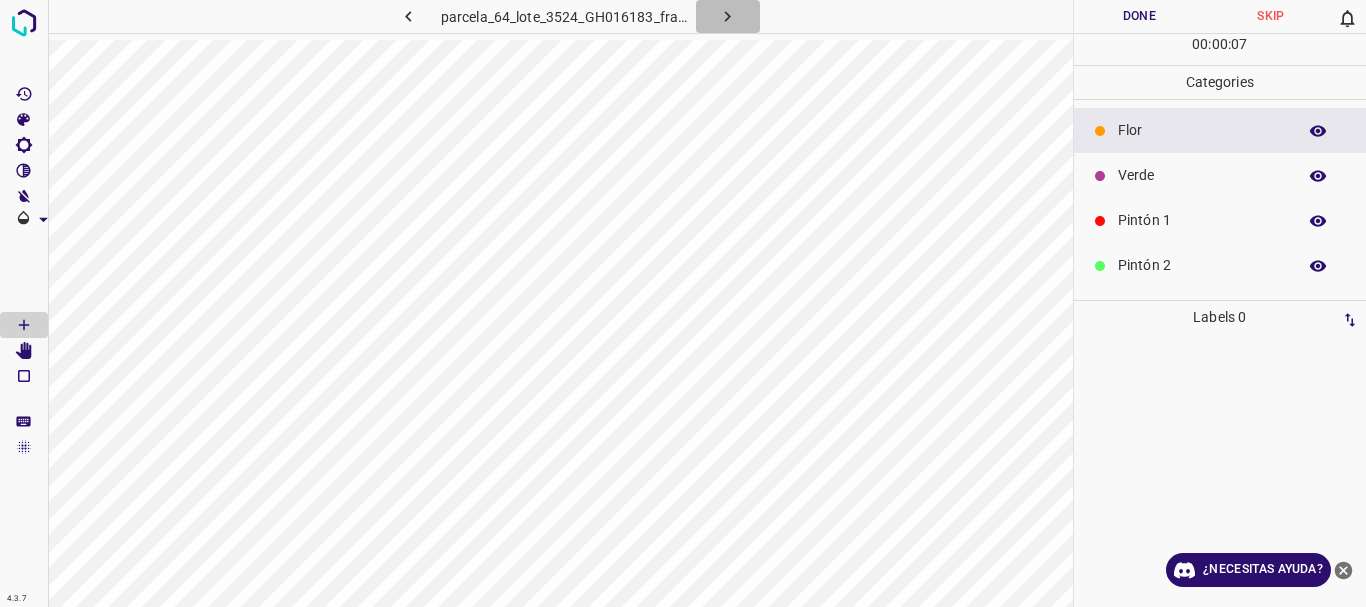 click 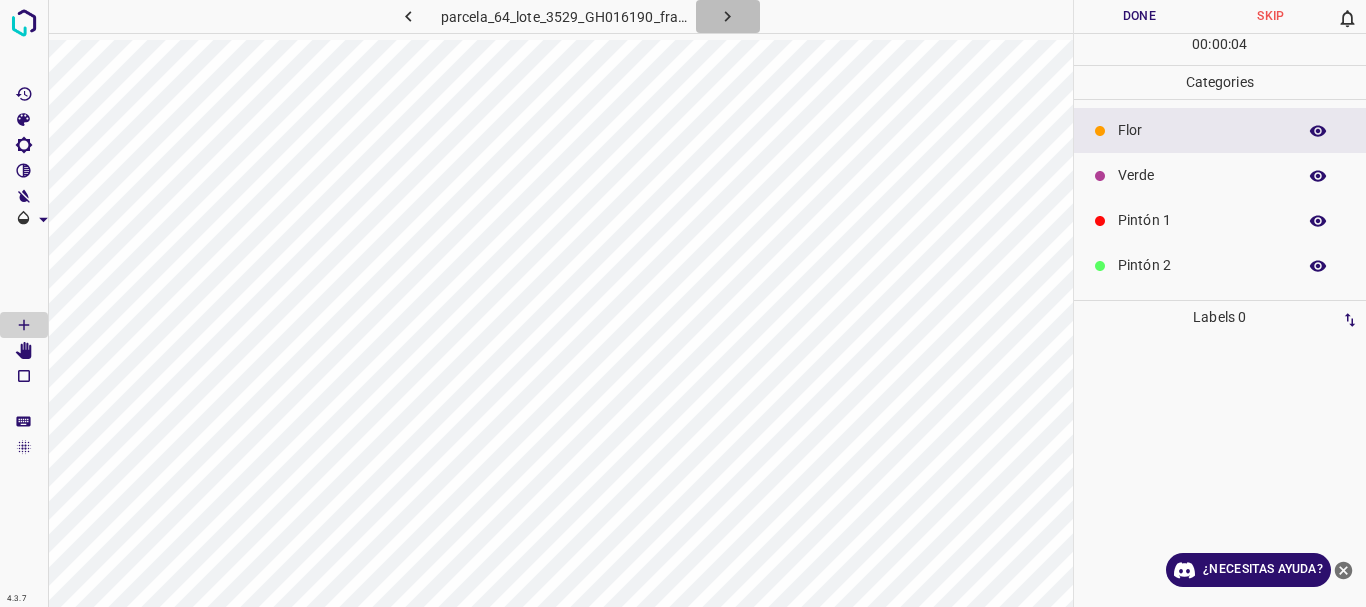 click 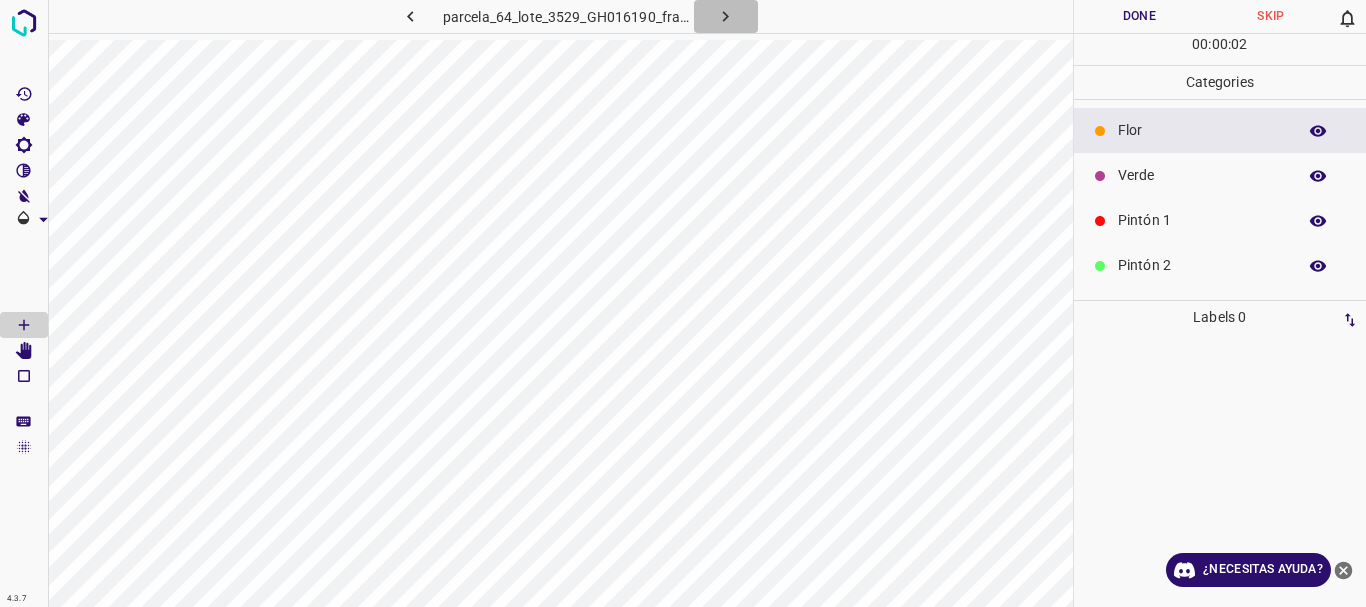 click 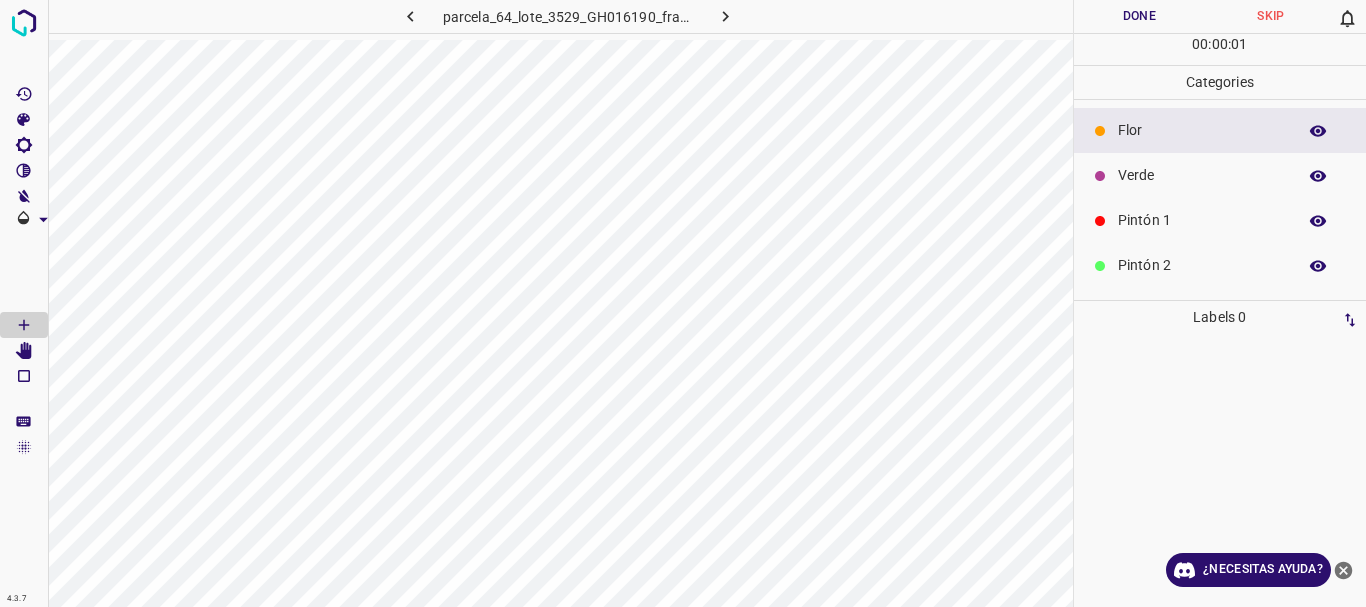 click 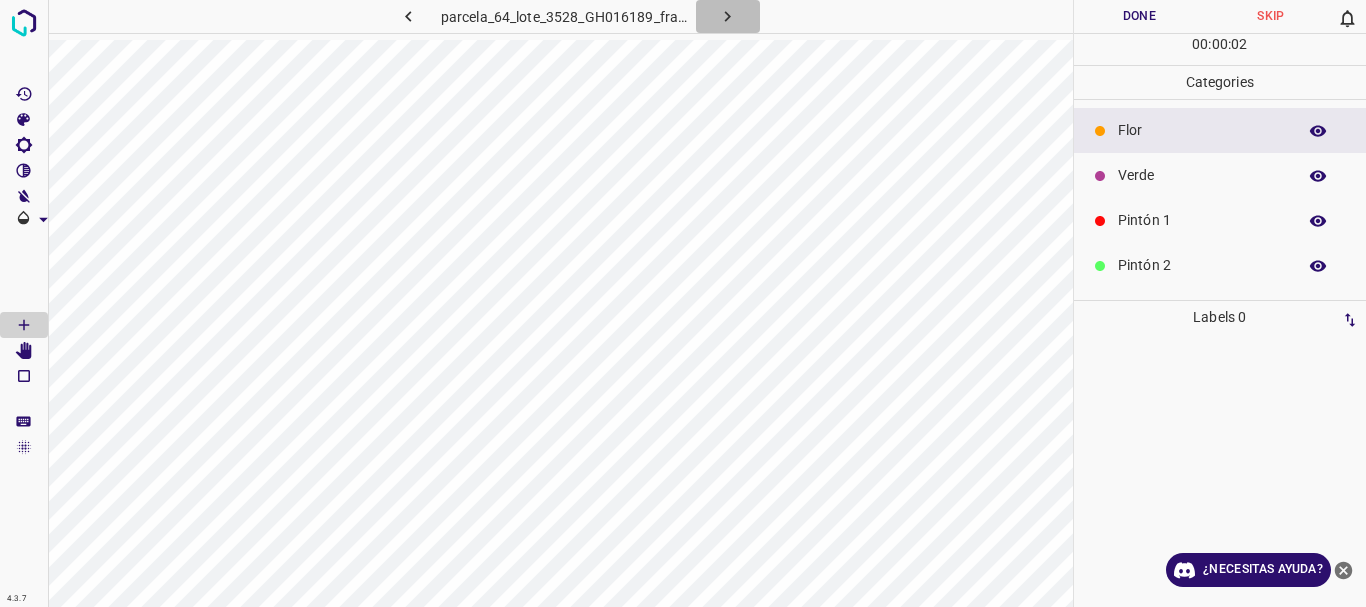 click 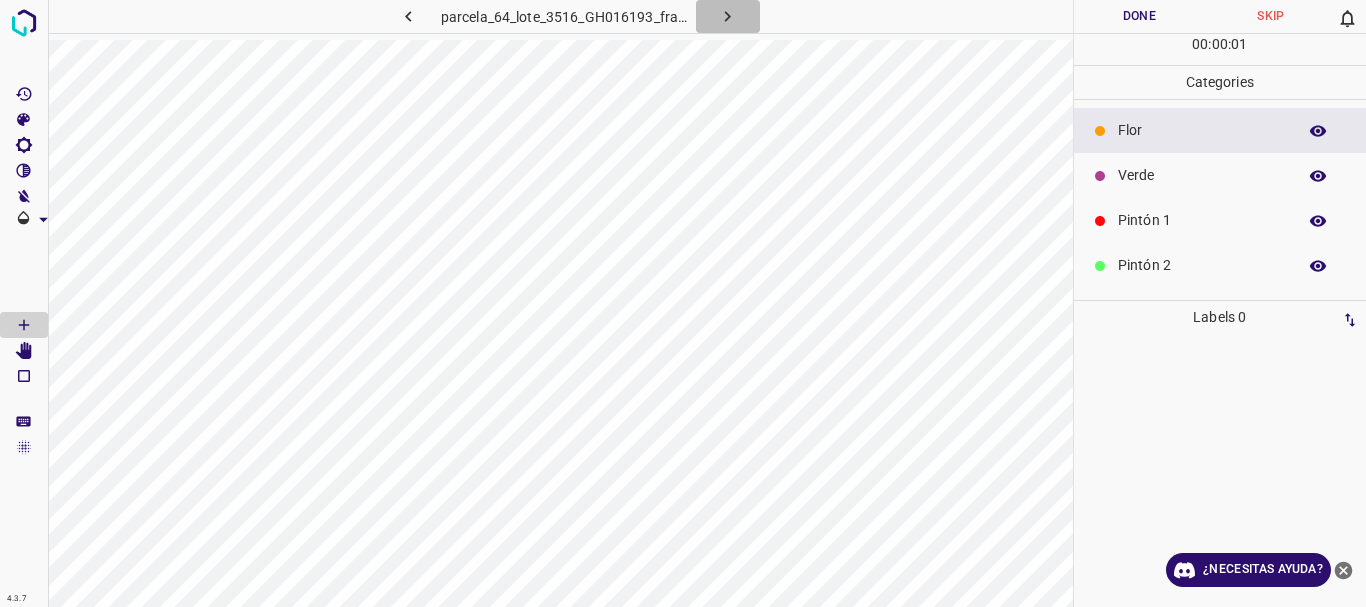 click 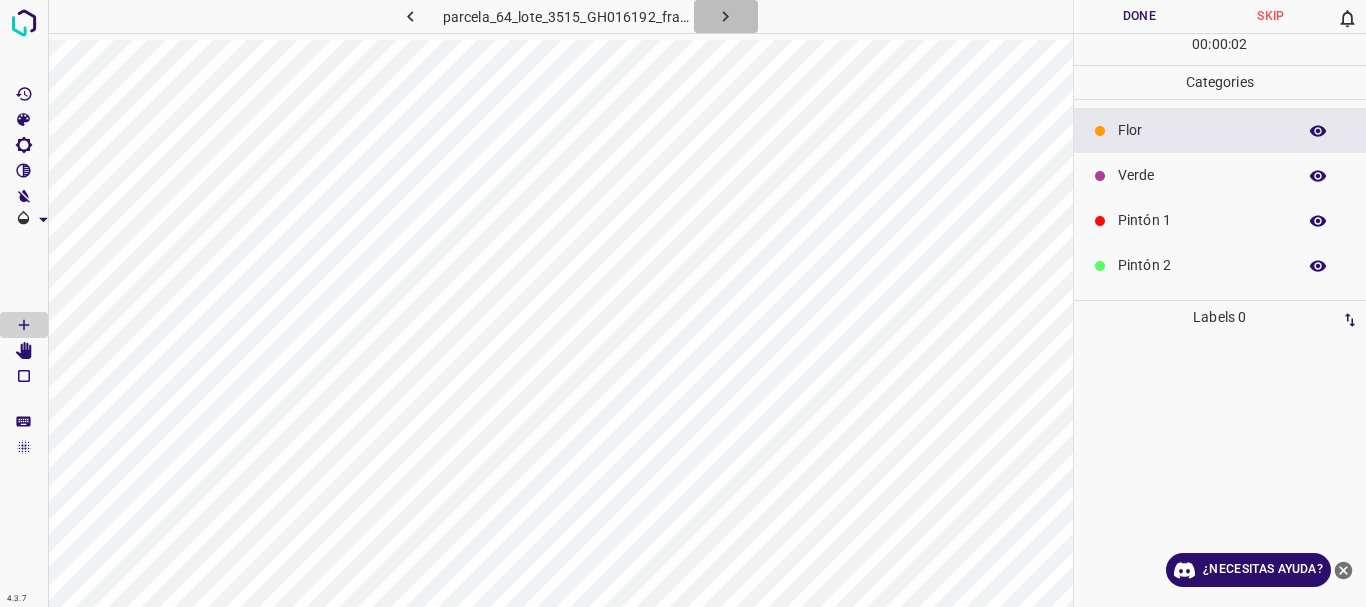 click 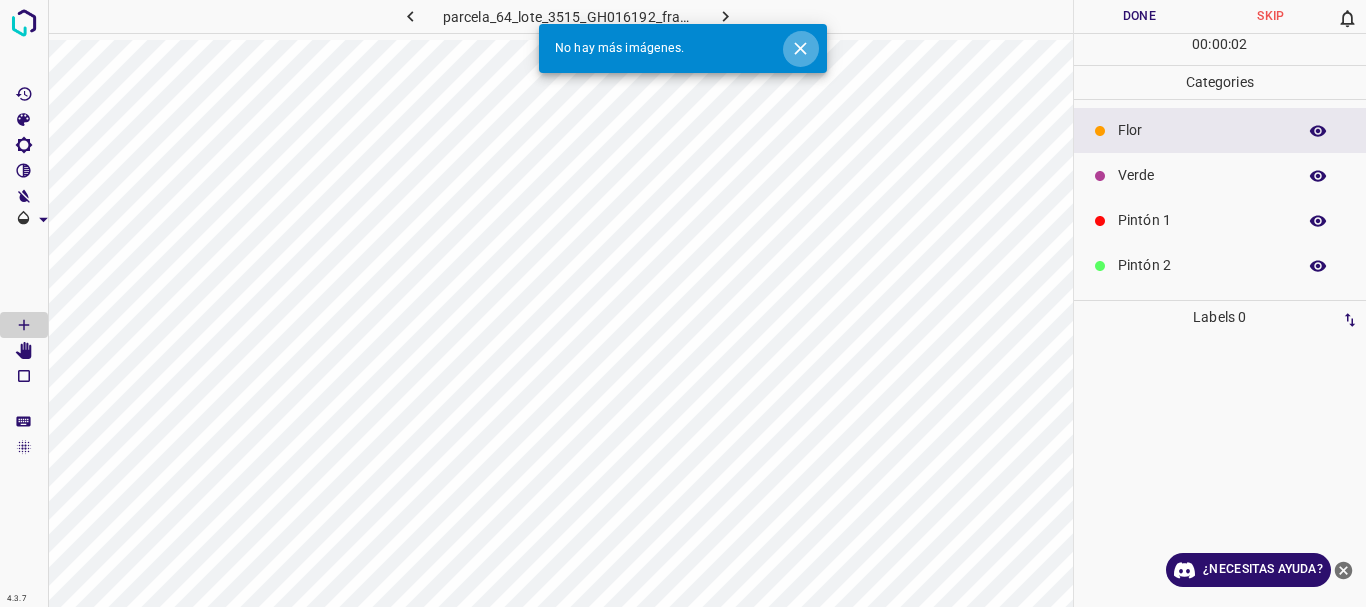 click 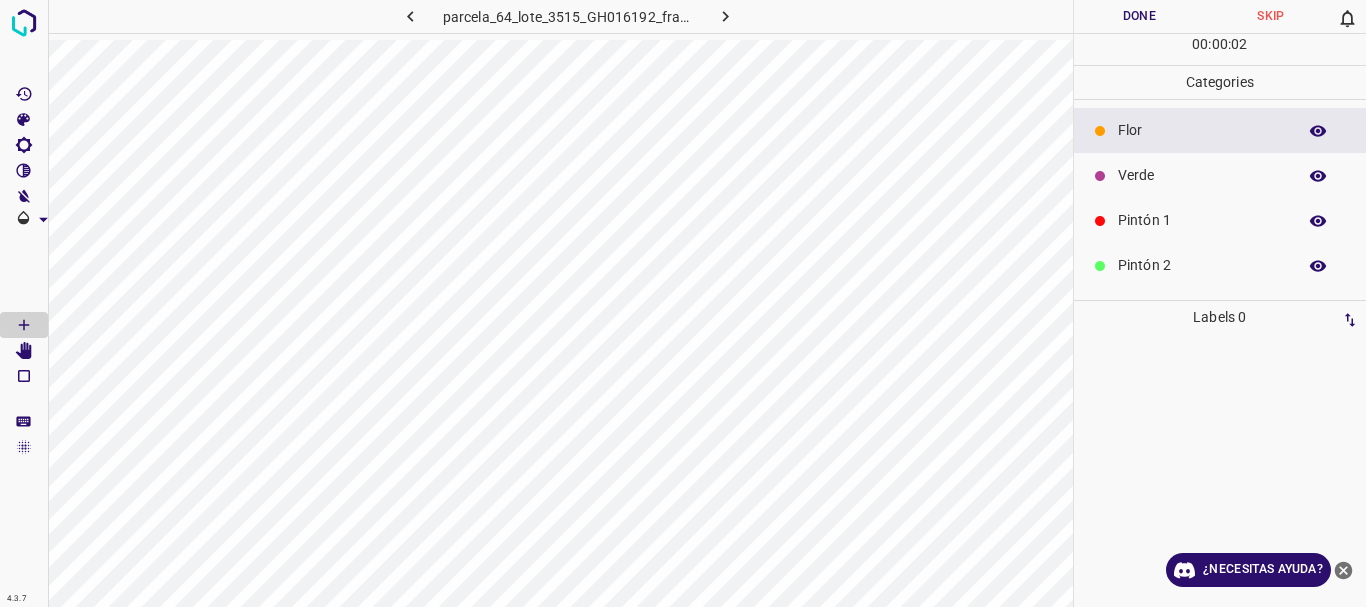click 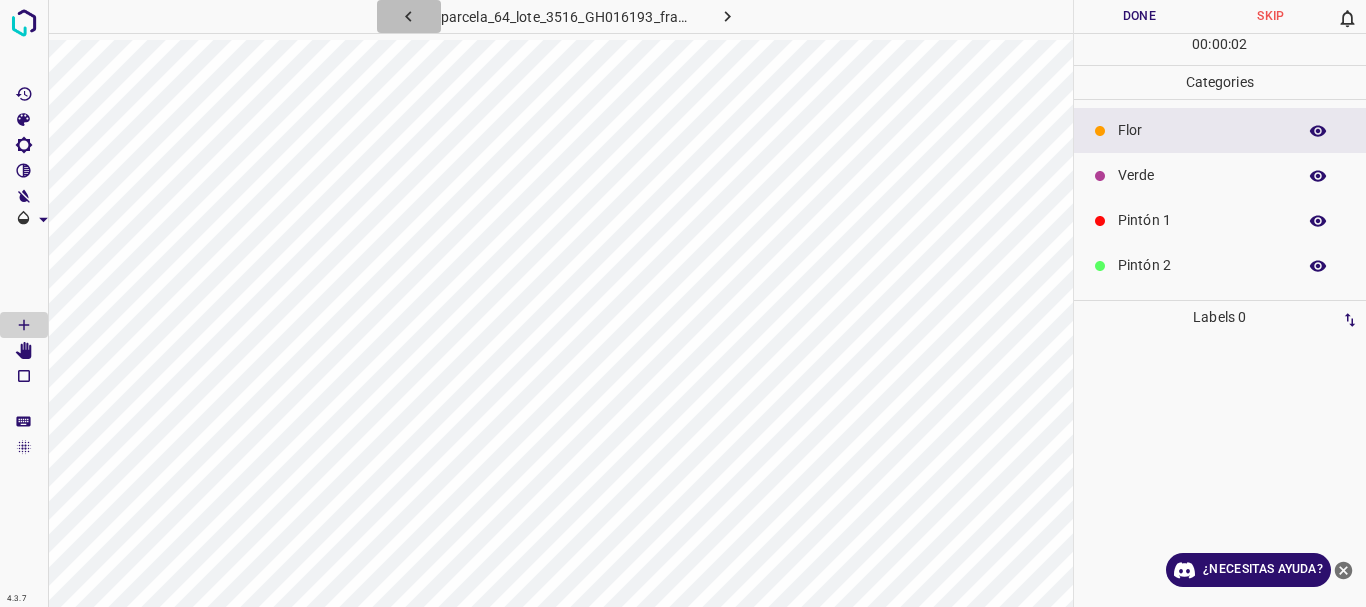 click 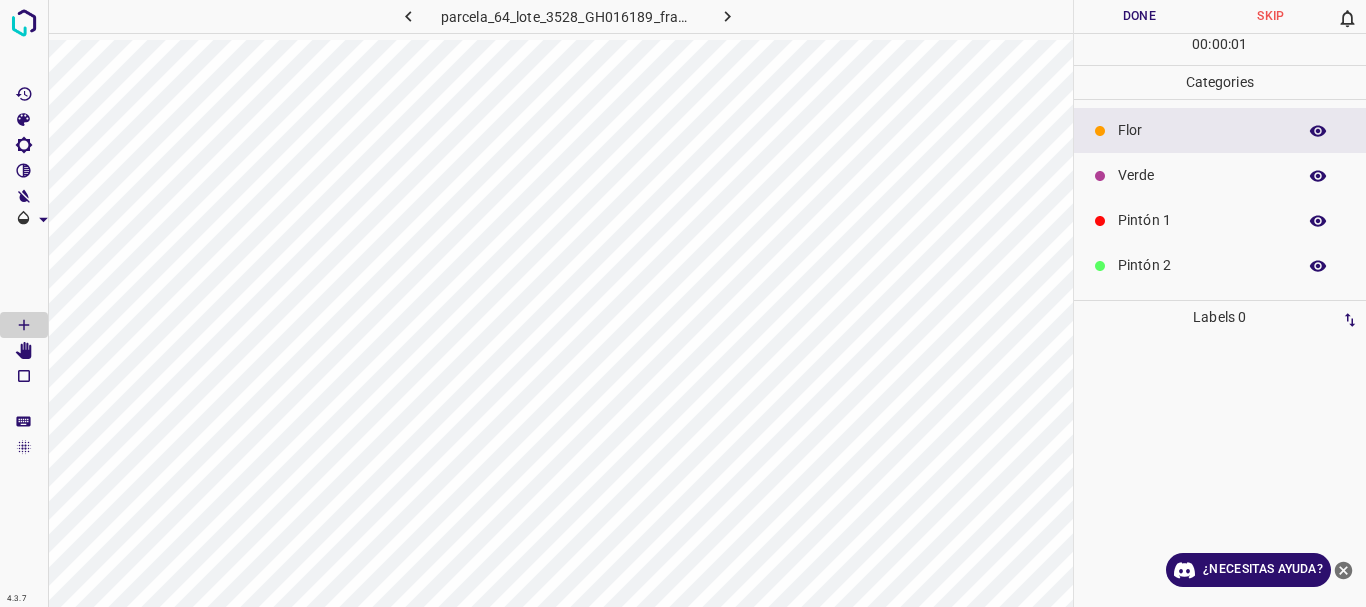 click 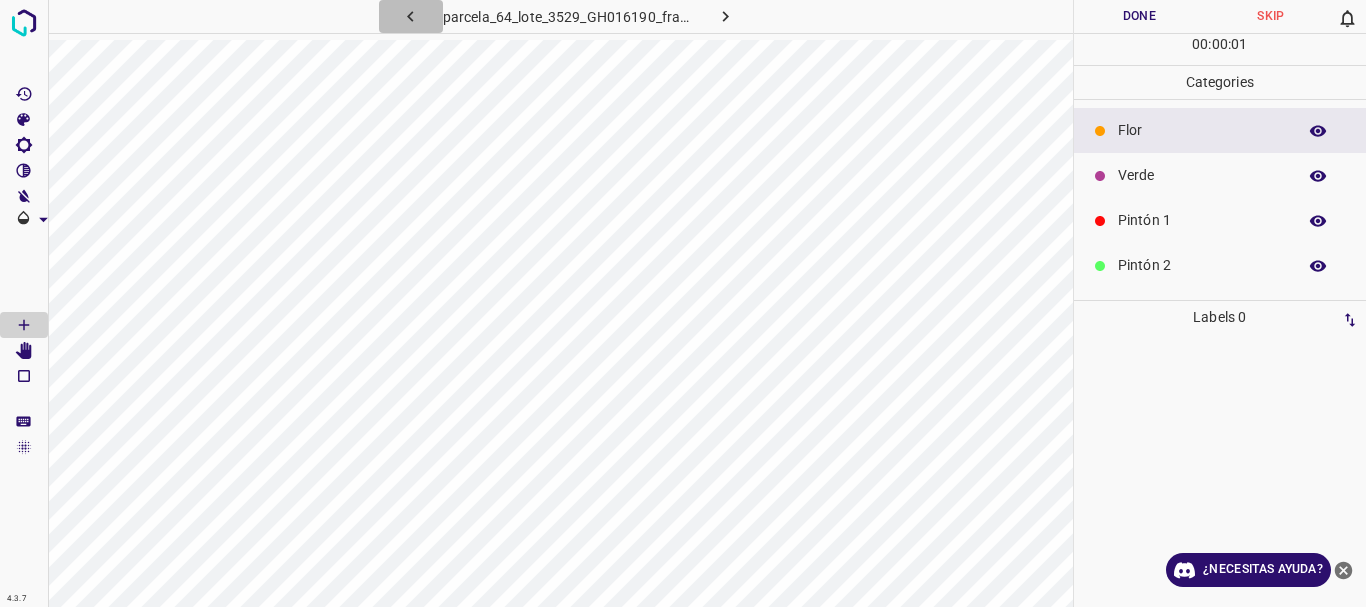 click 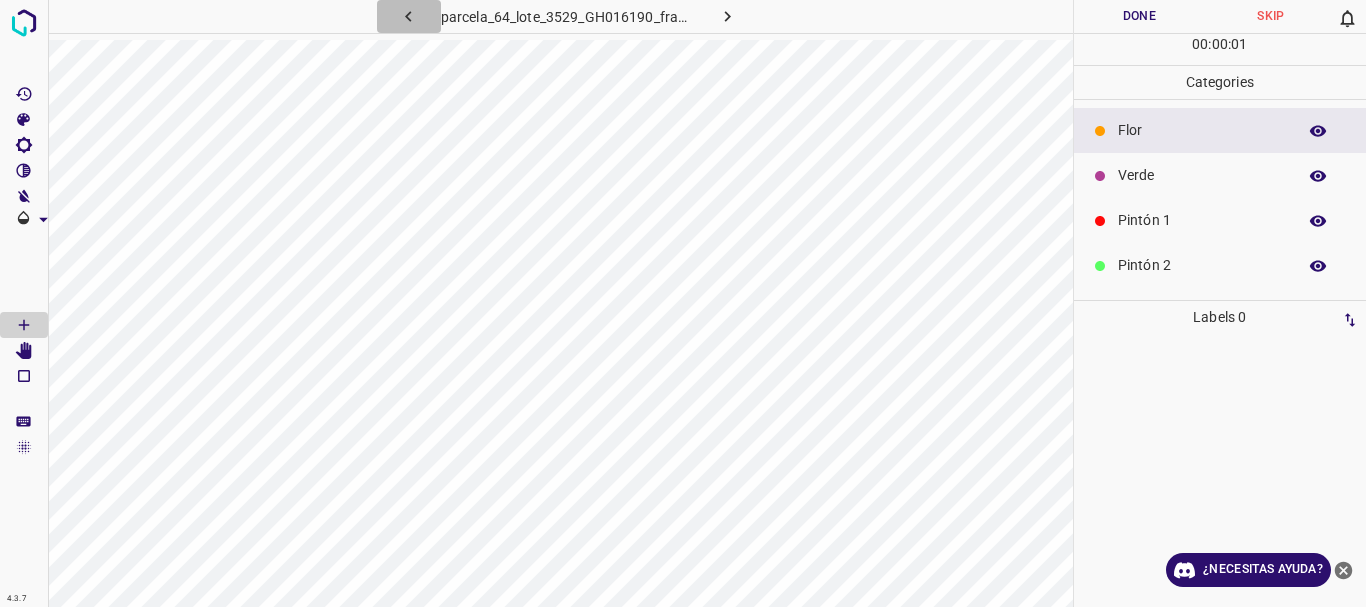 click 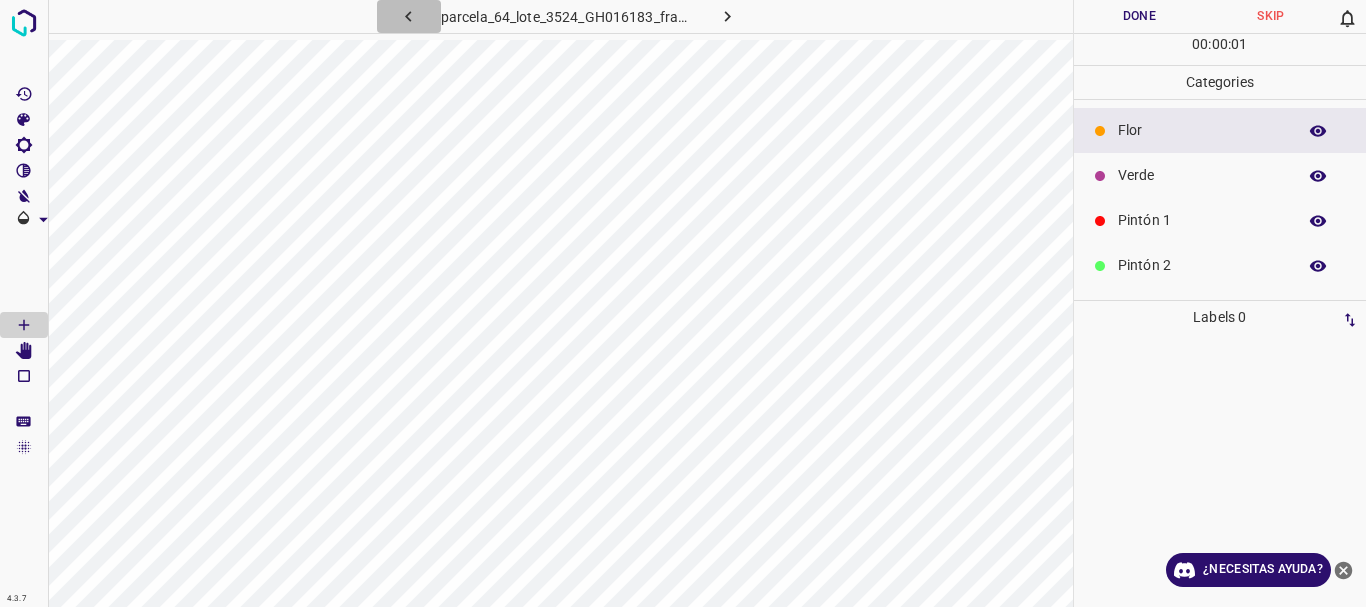 click 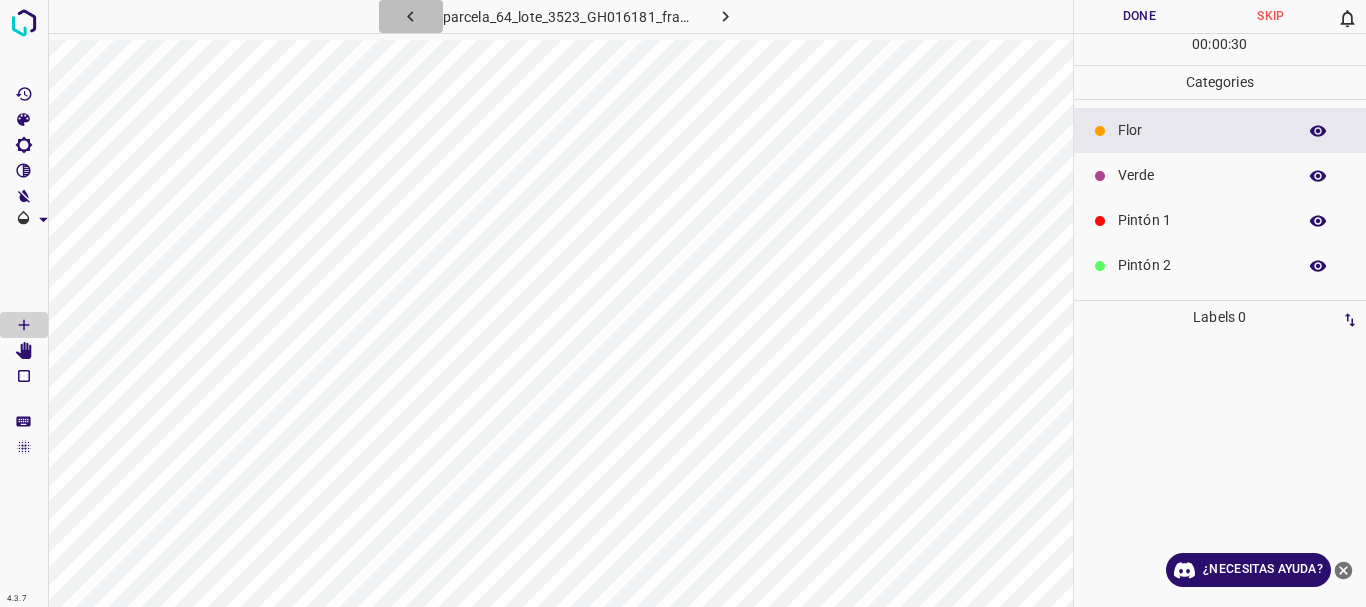 click 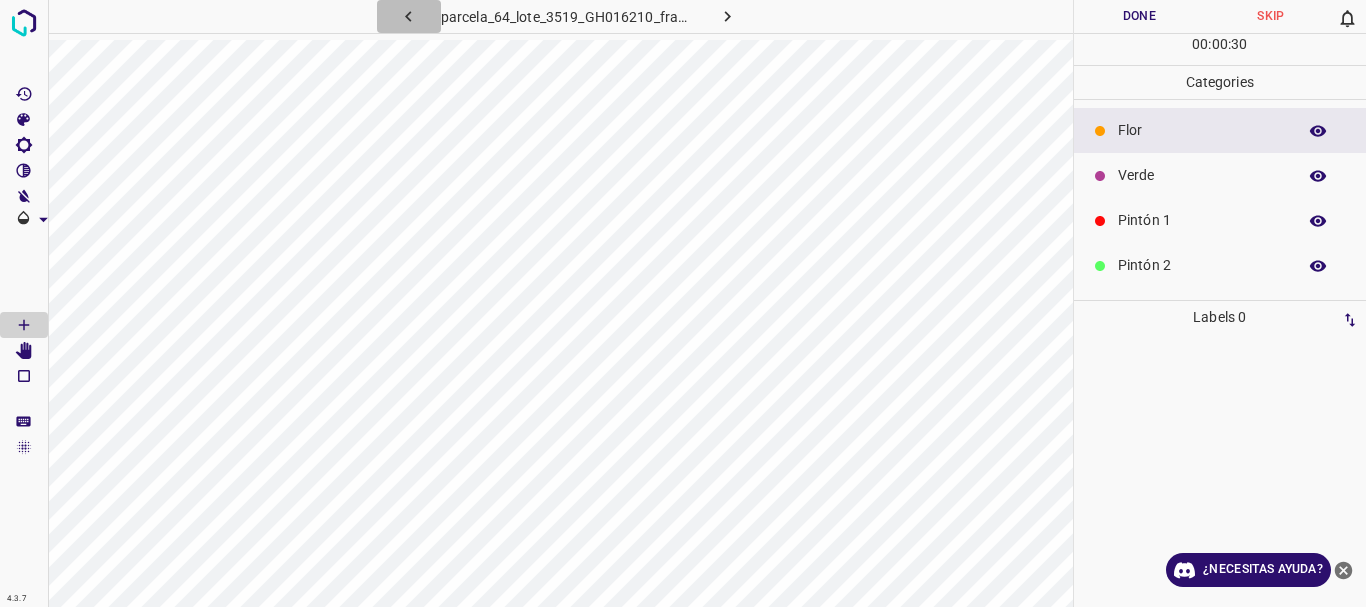 click 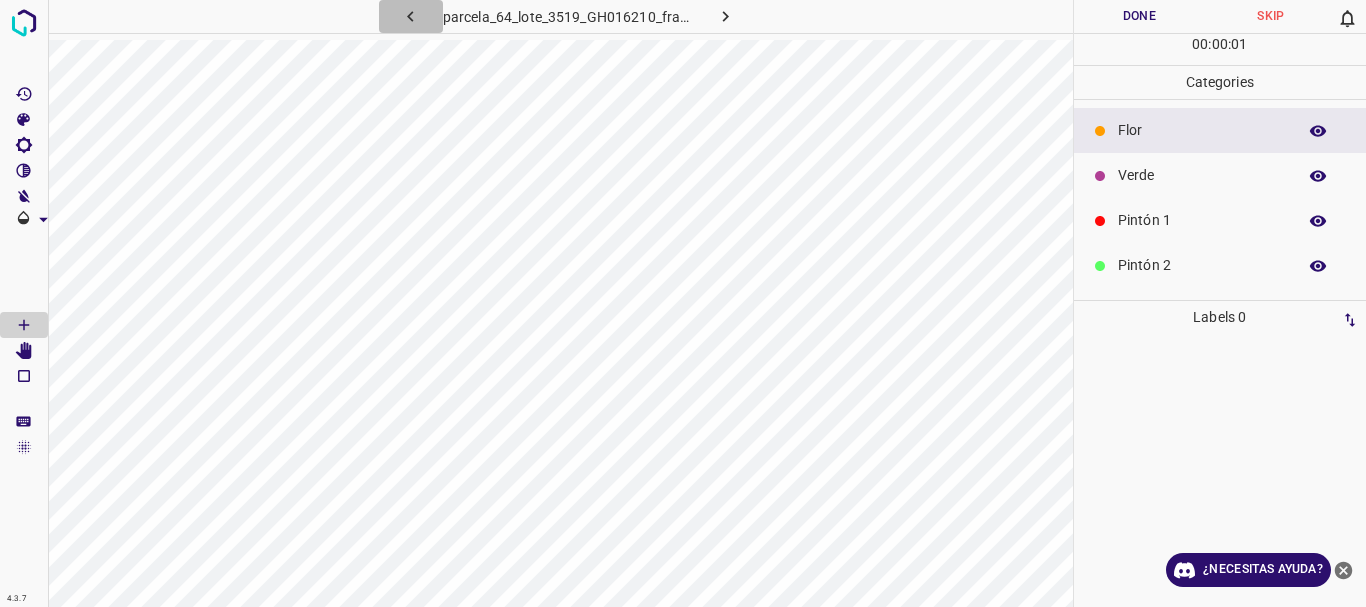 click 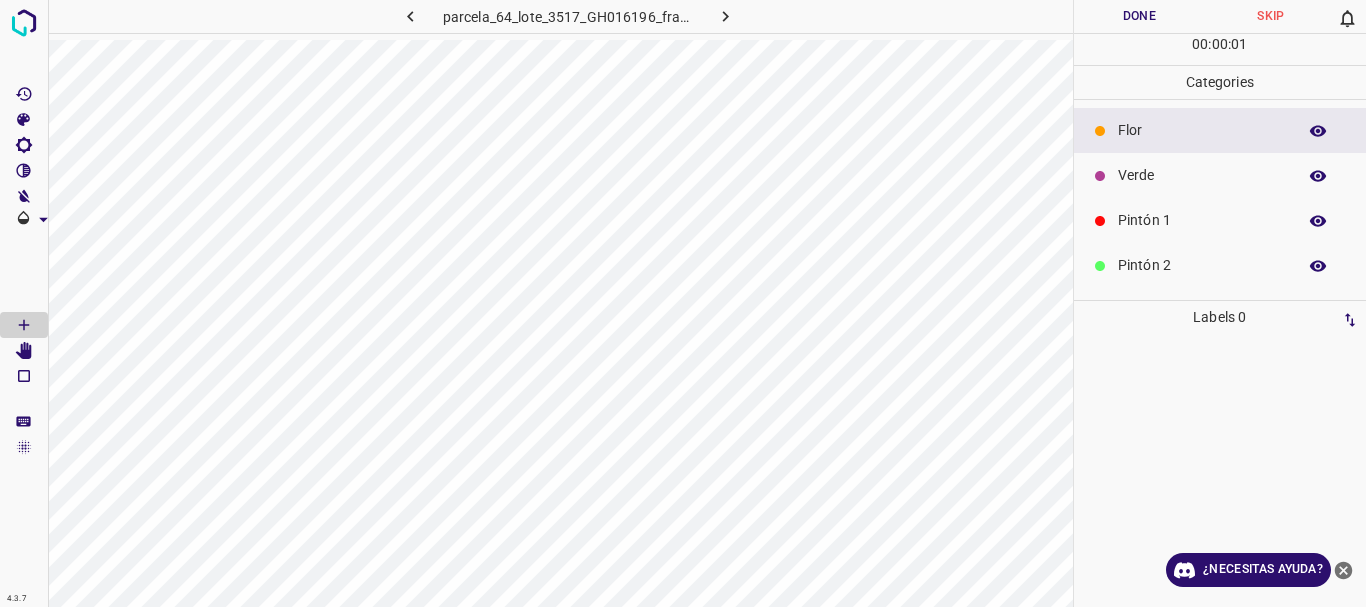 click 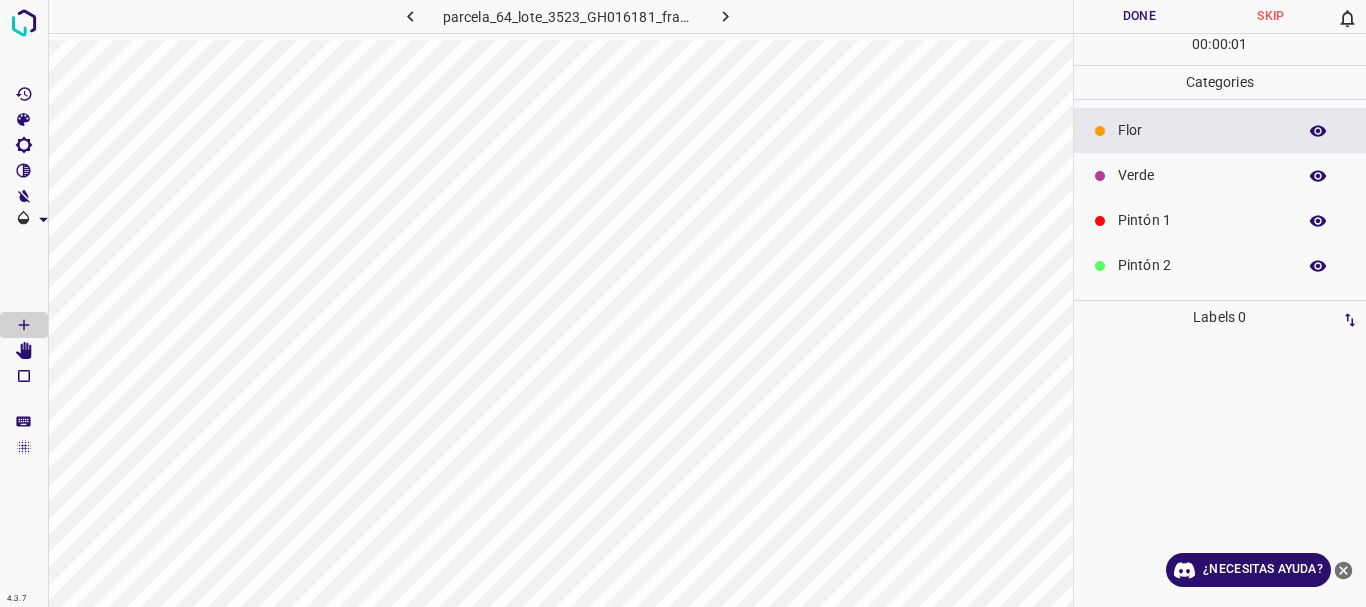 click 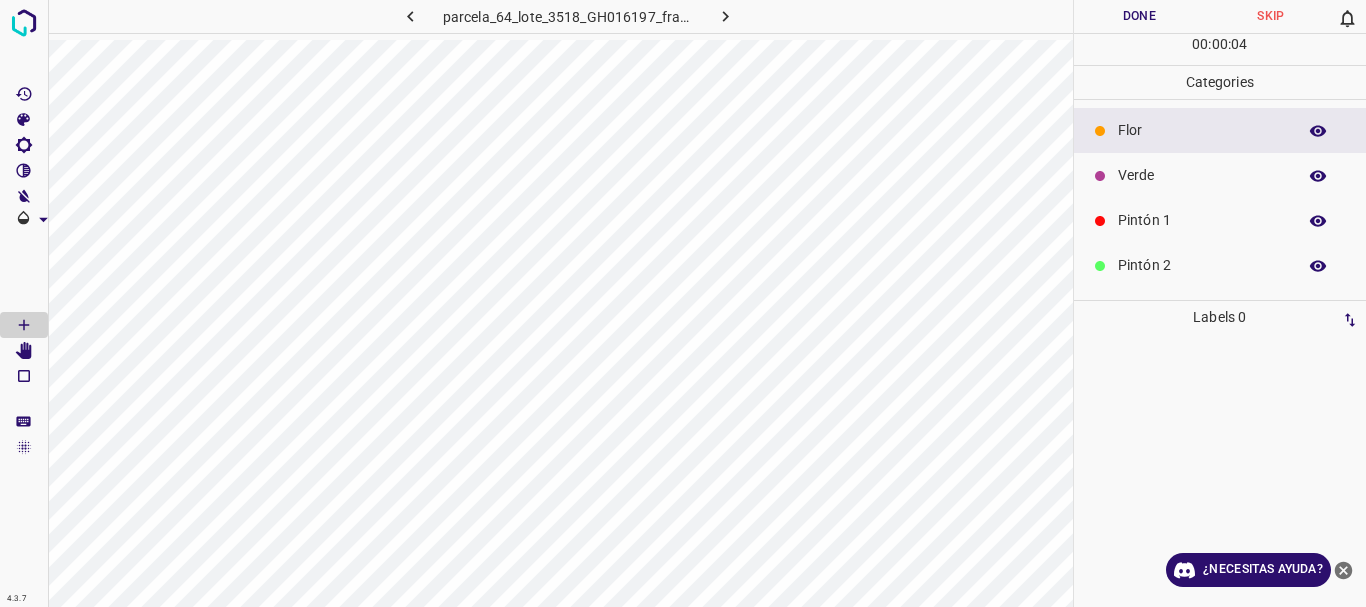 click 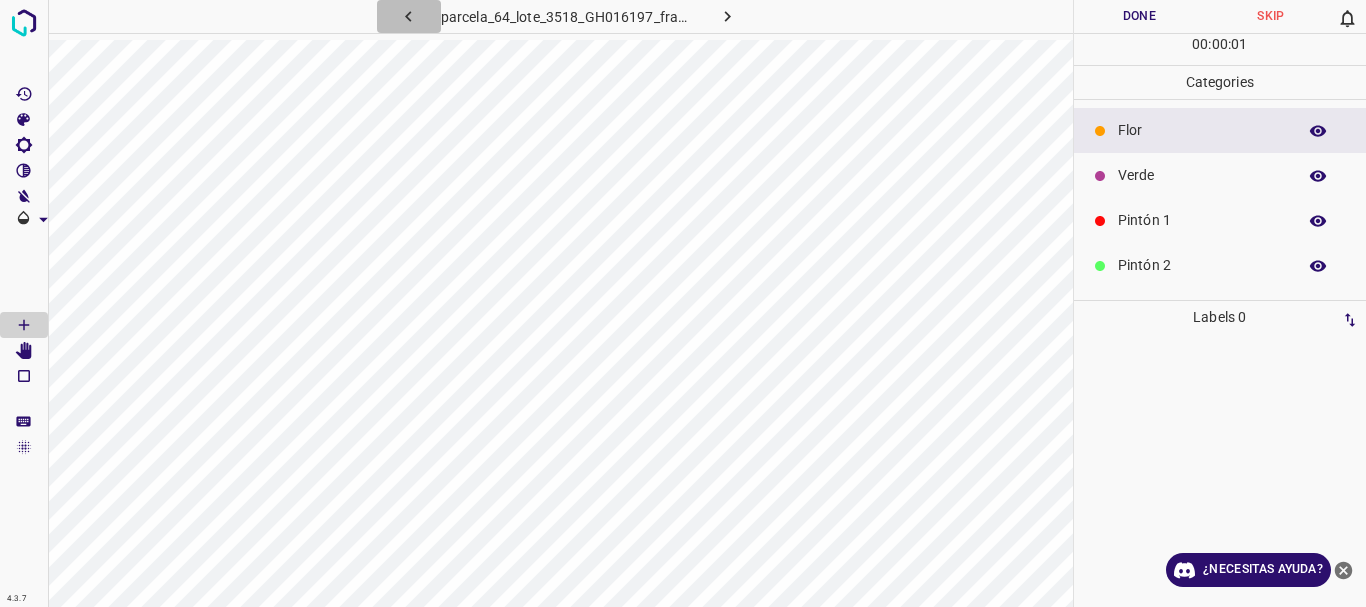 click 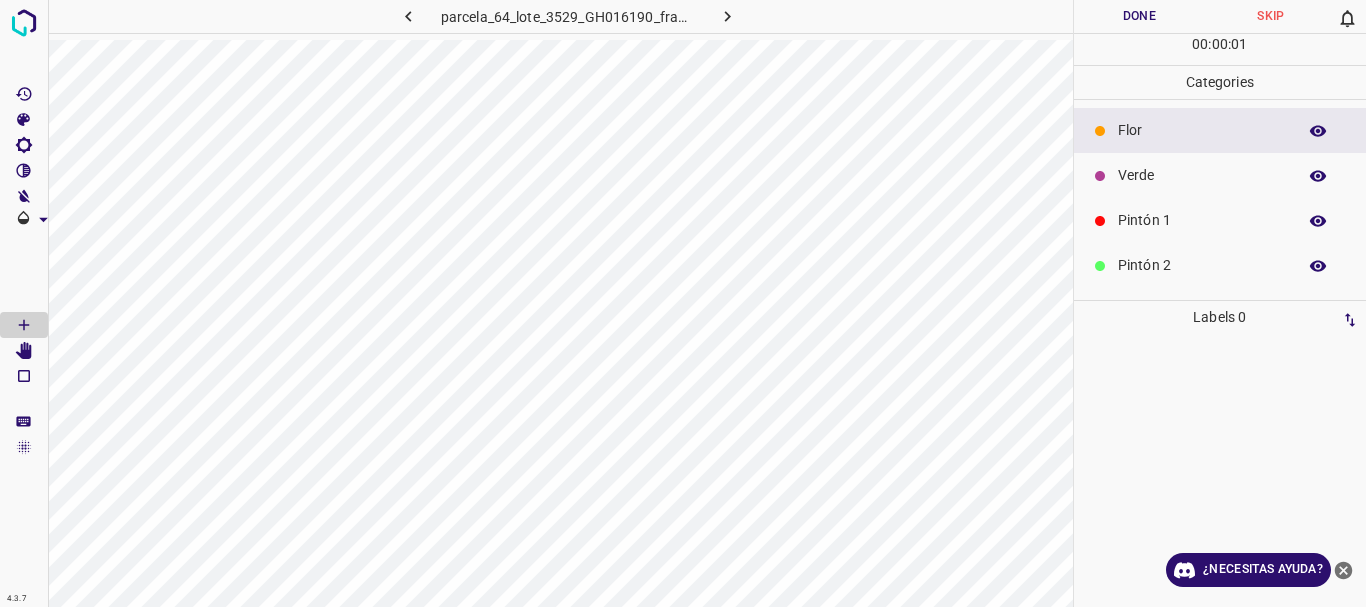 click 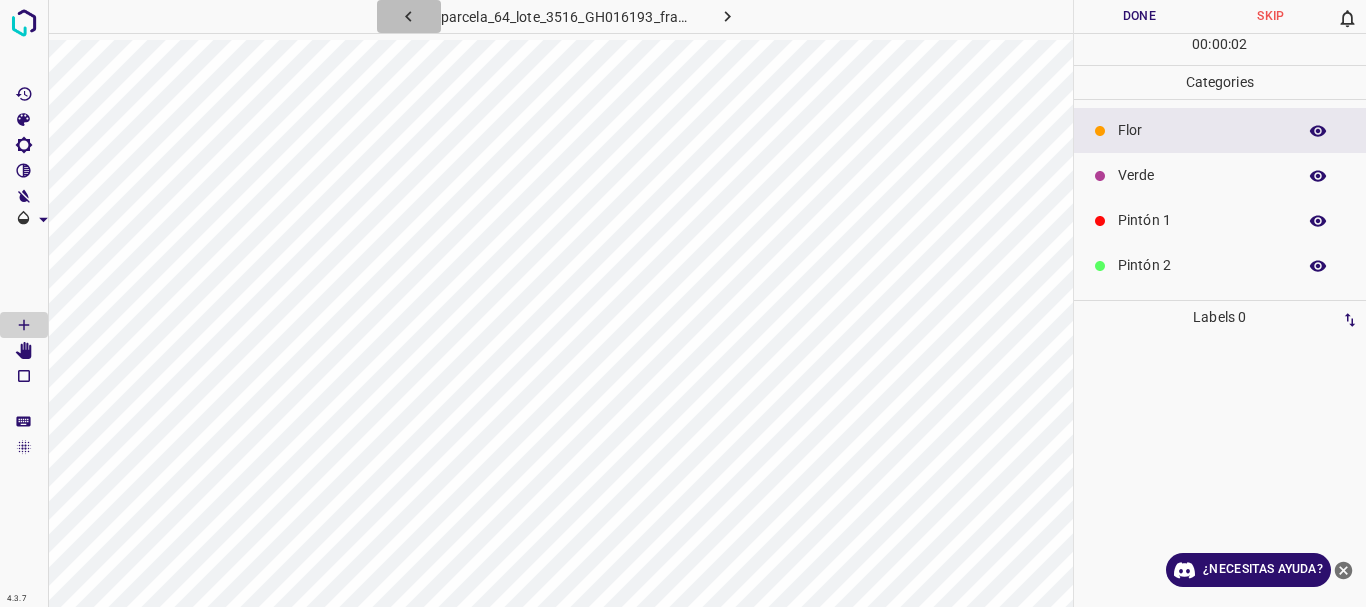 click 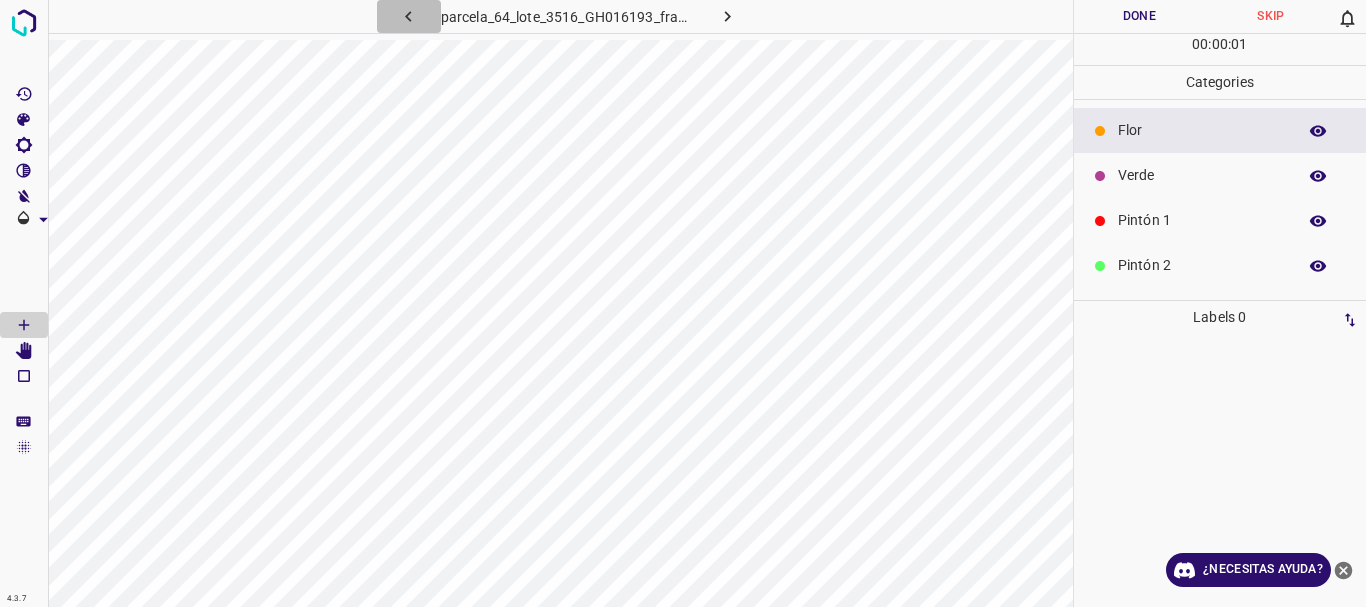 click 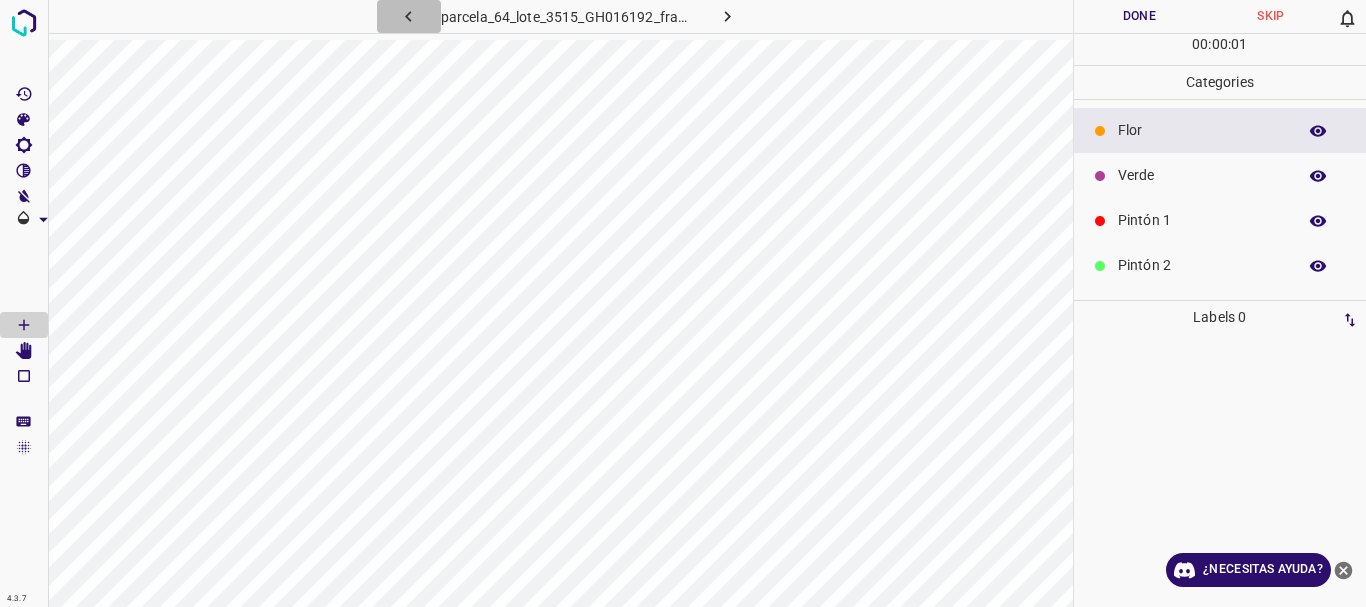 click 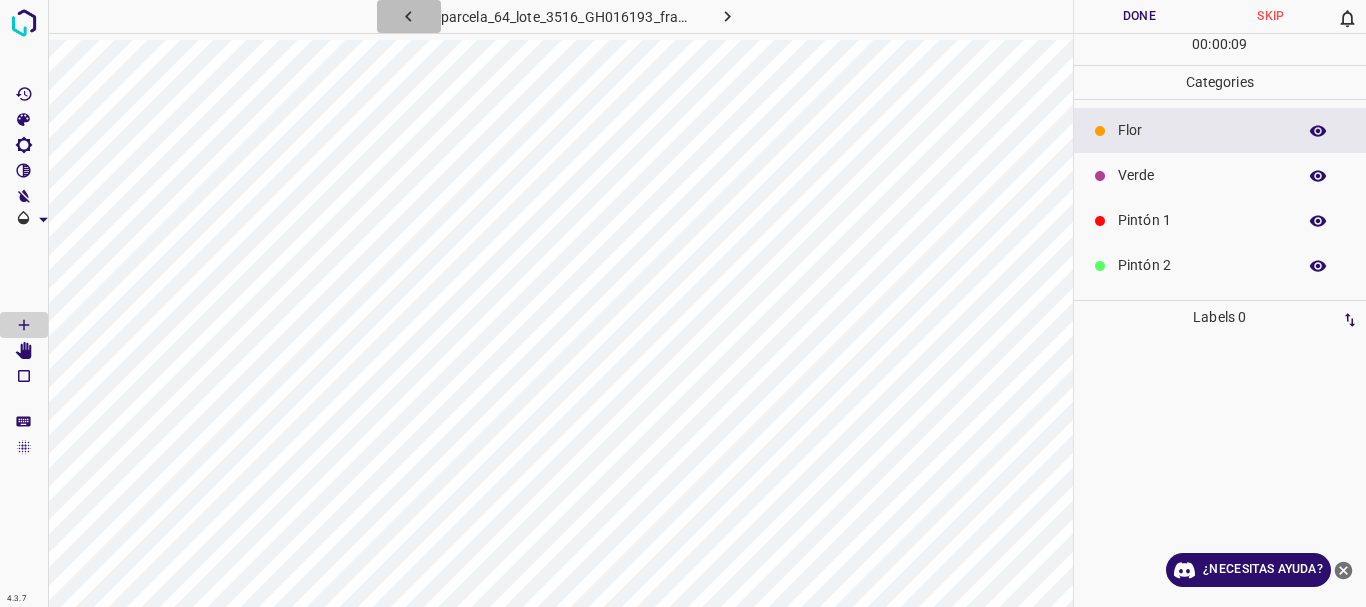 click 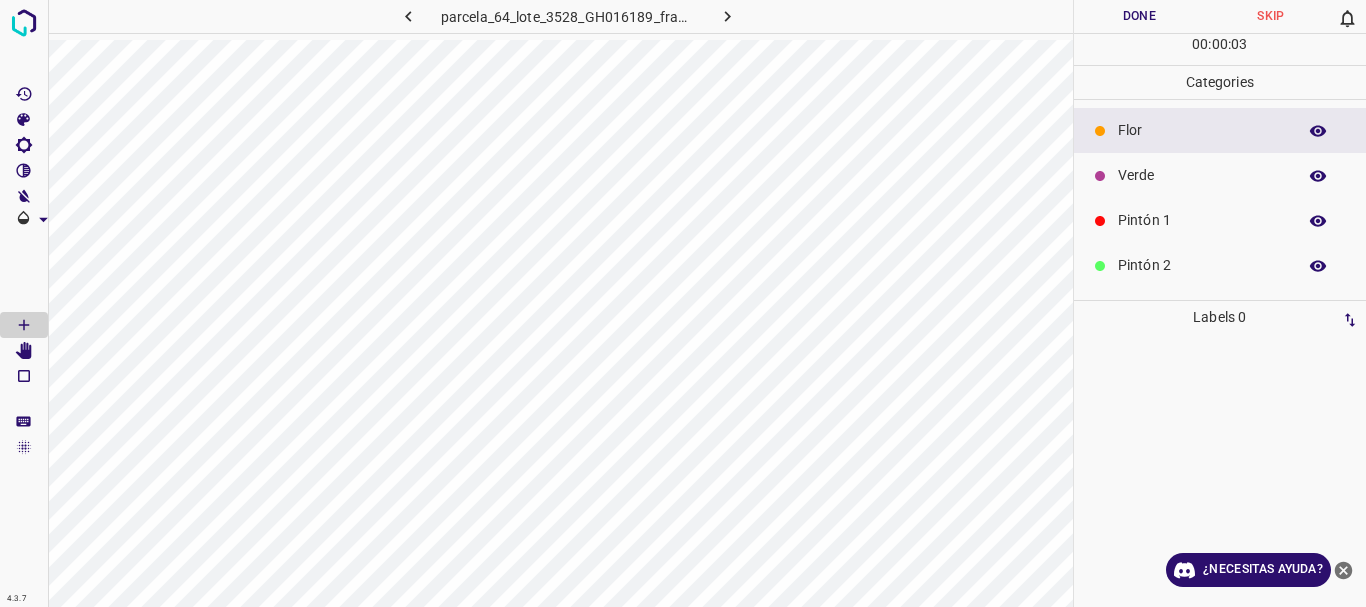 click 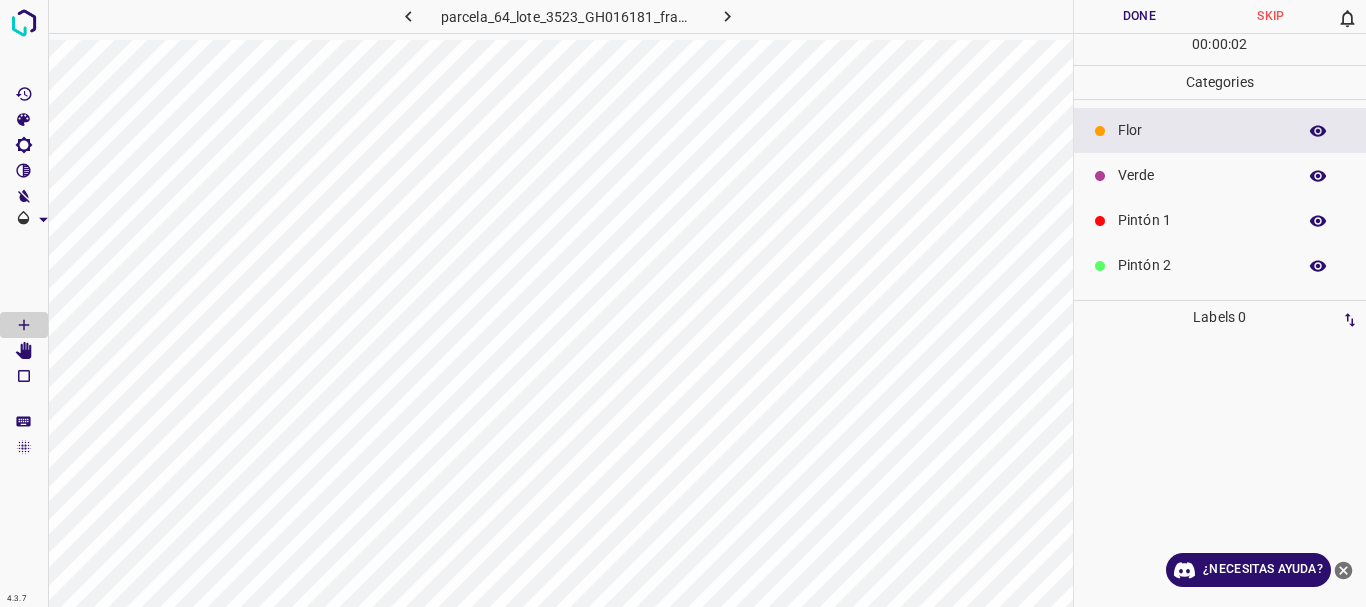 click 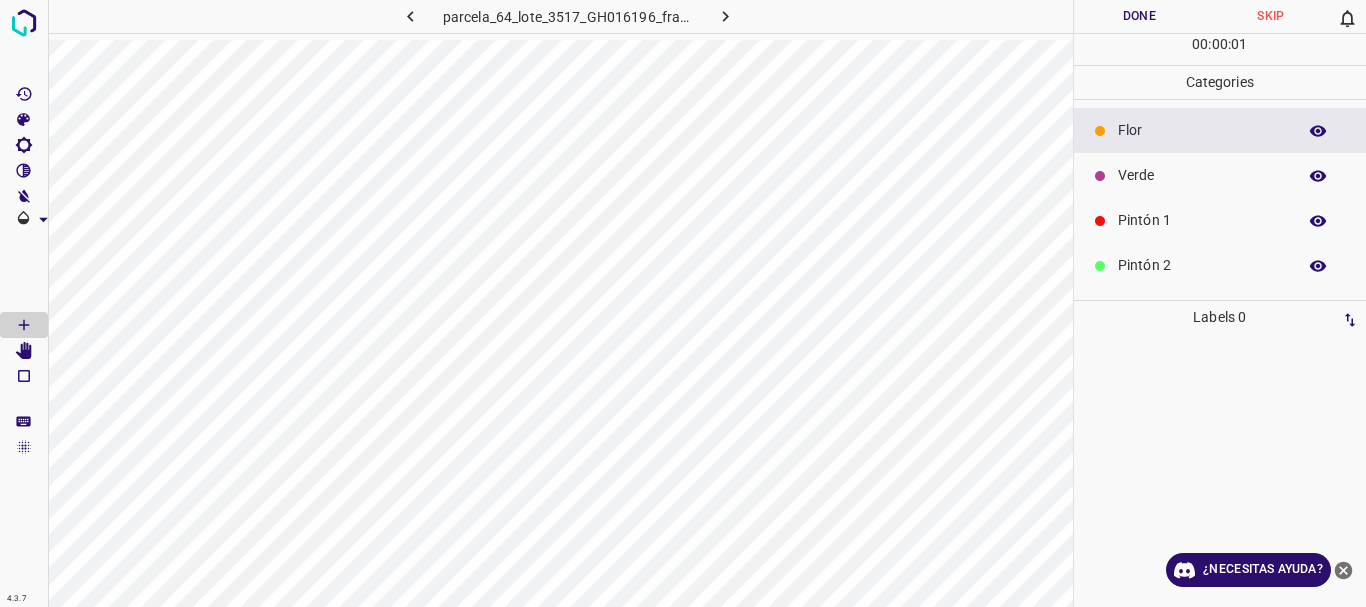 click 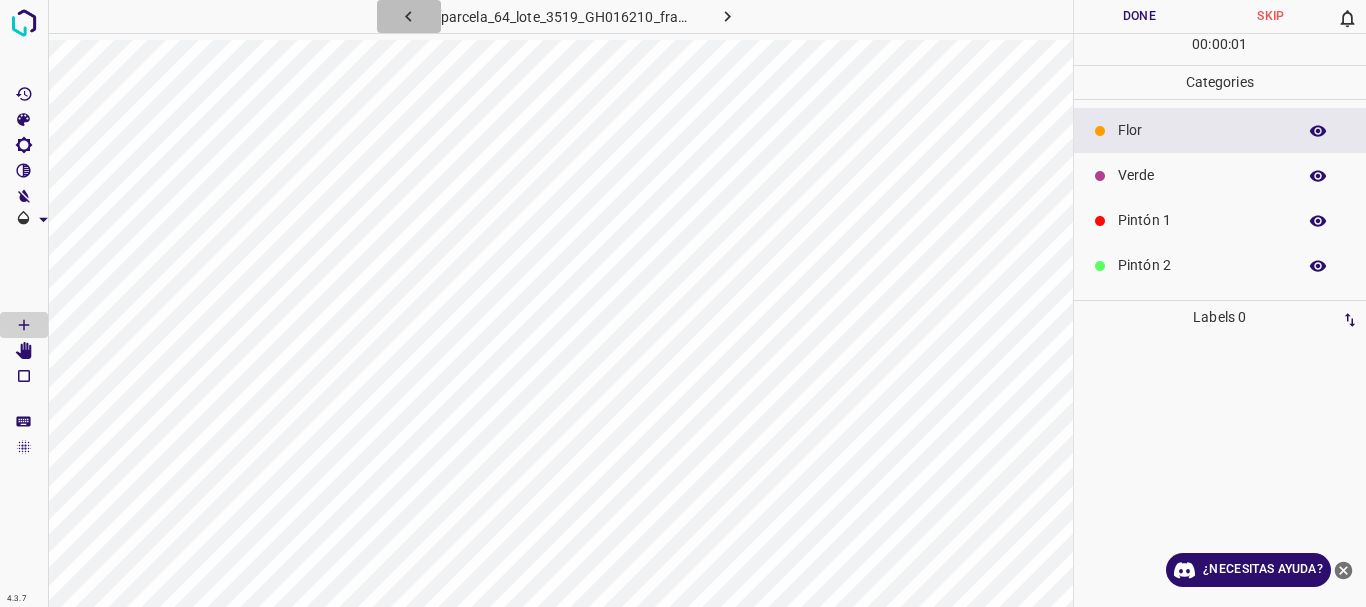 click 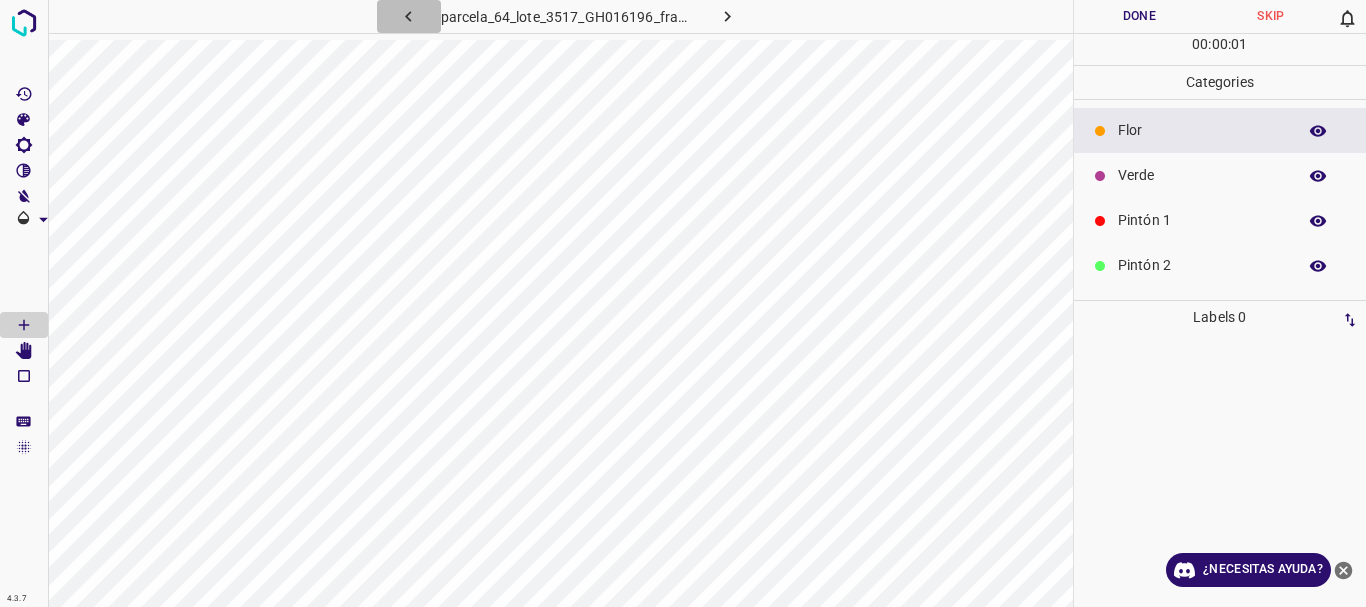 click 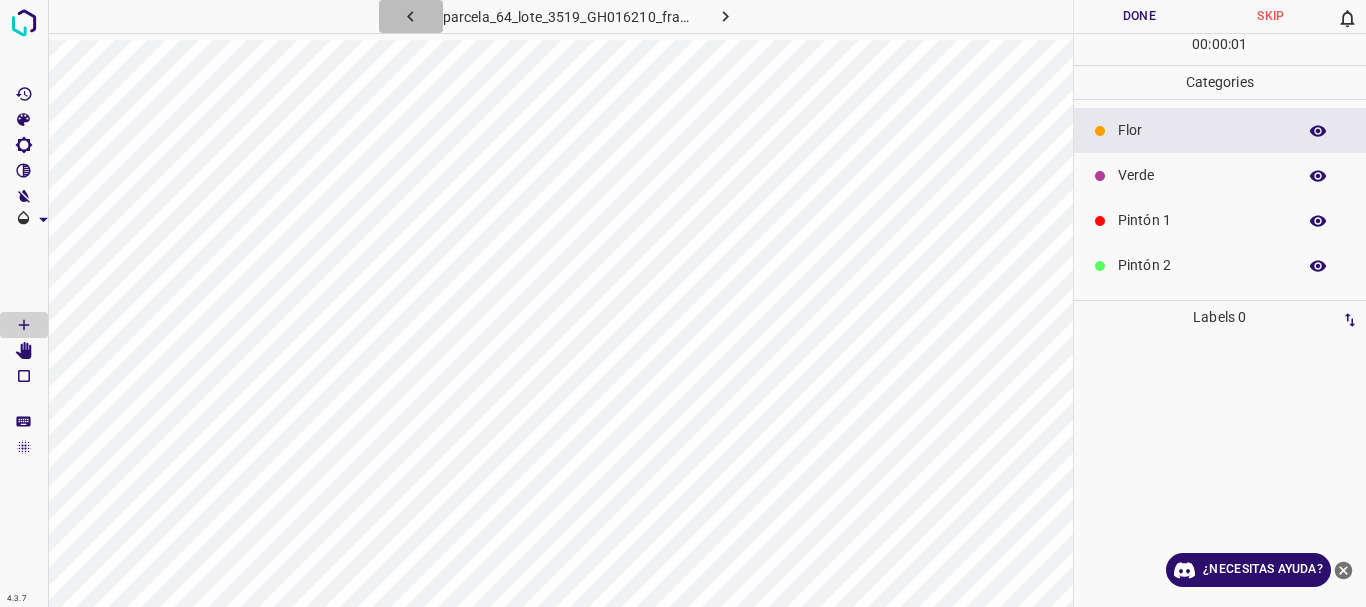 click 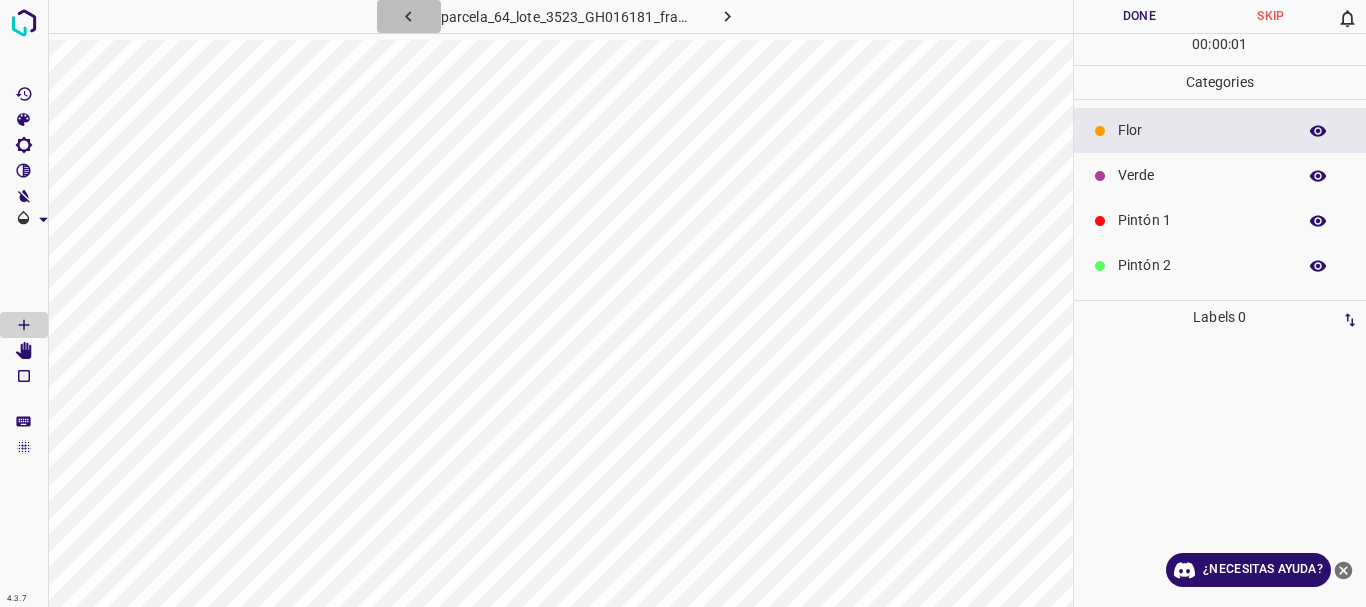 click 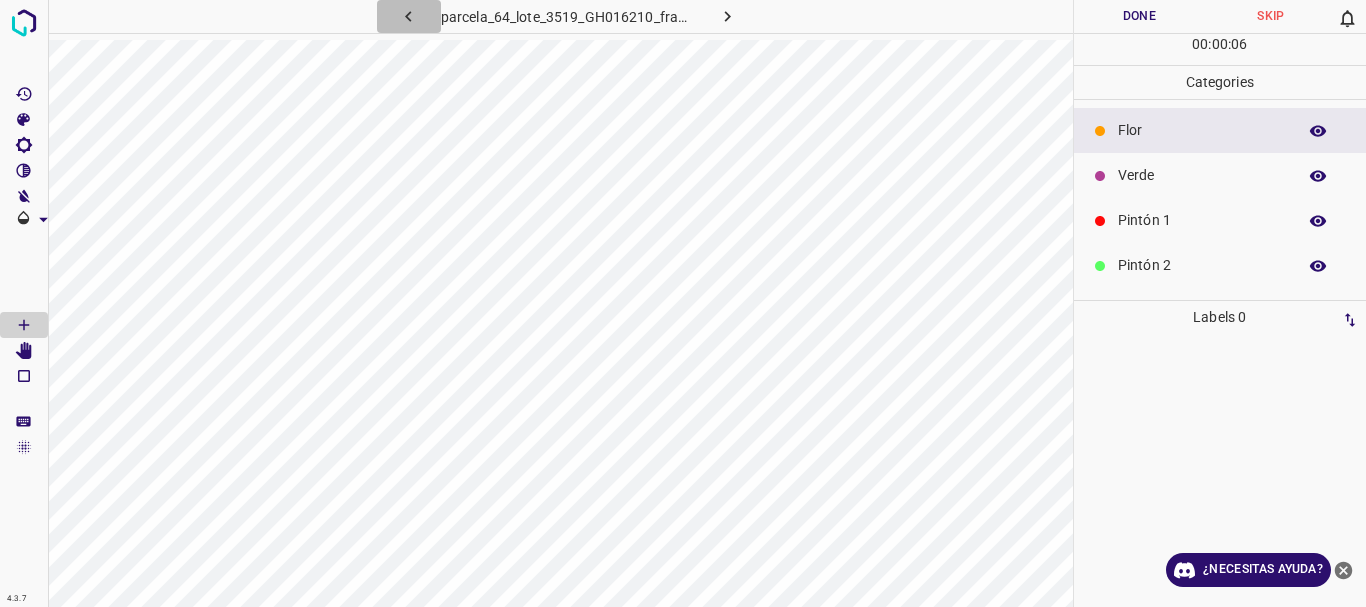 click 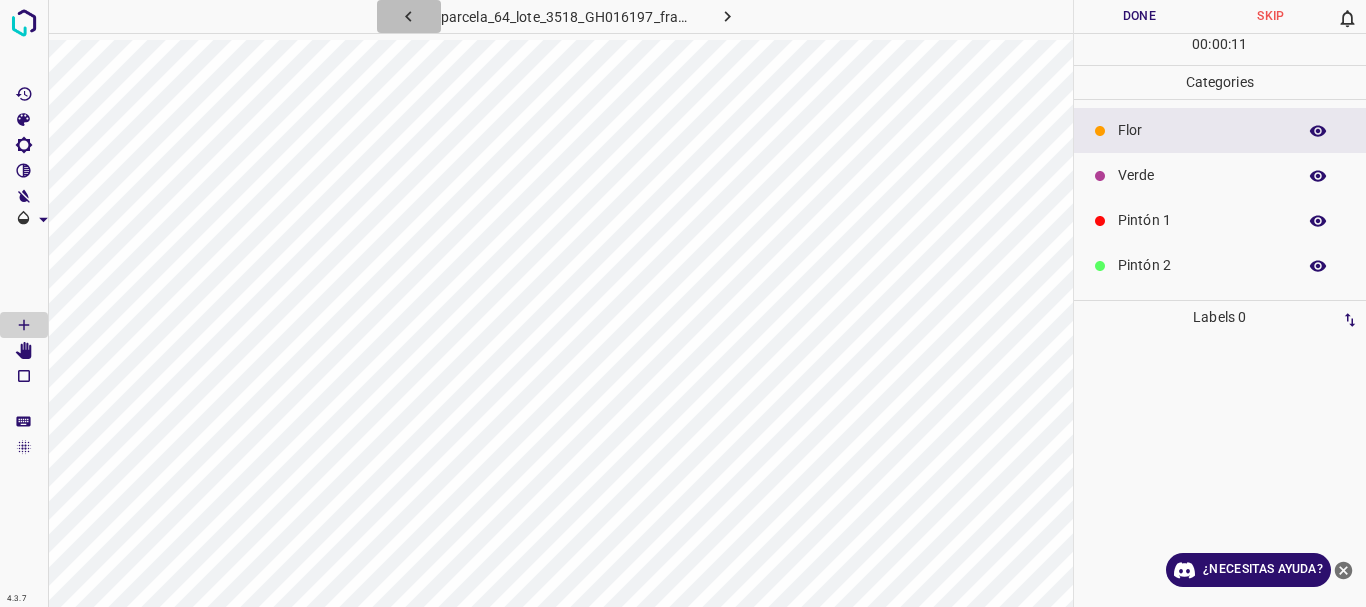 click 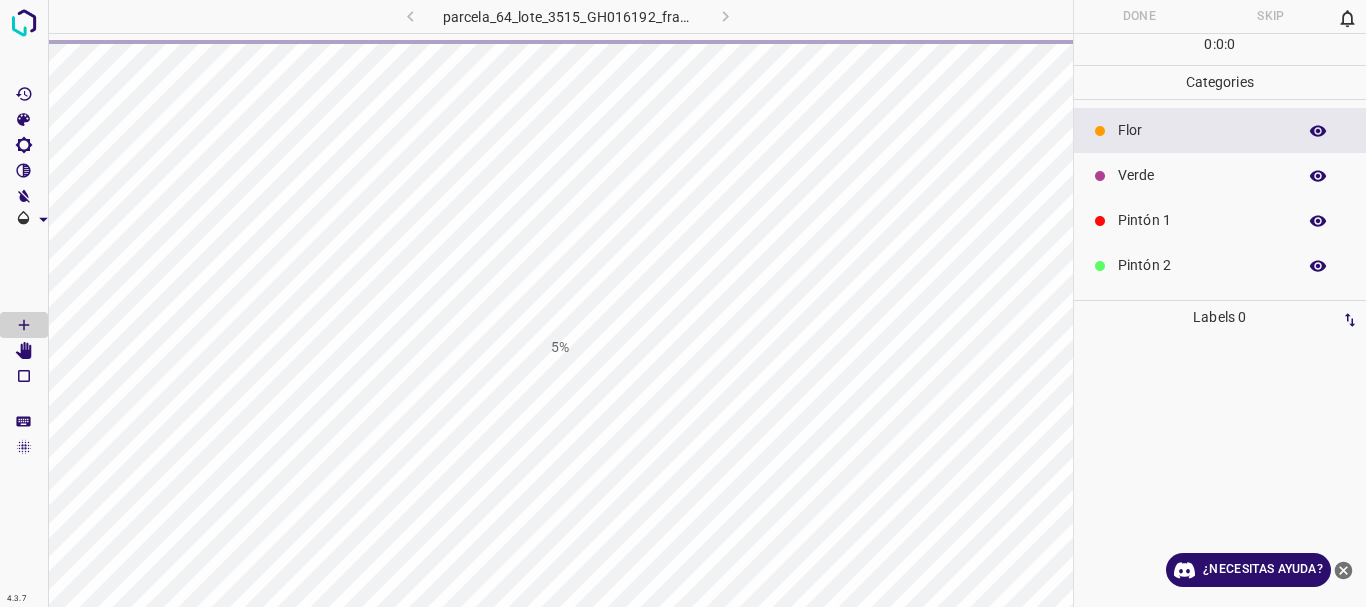 scroll, scrollTop: 0, scrollLeft: 0, axis: both 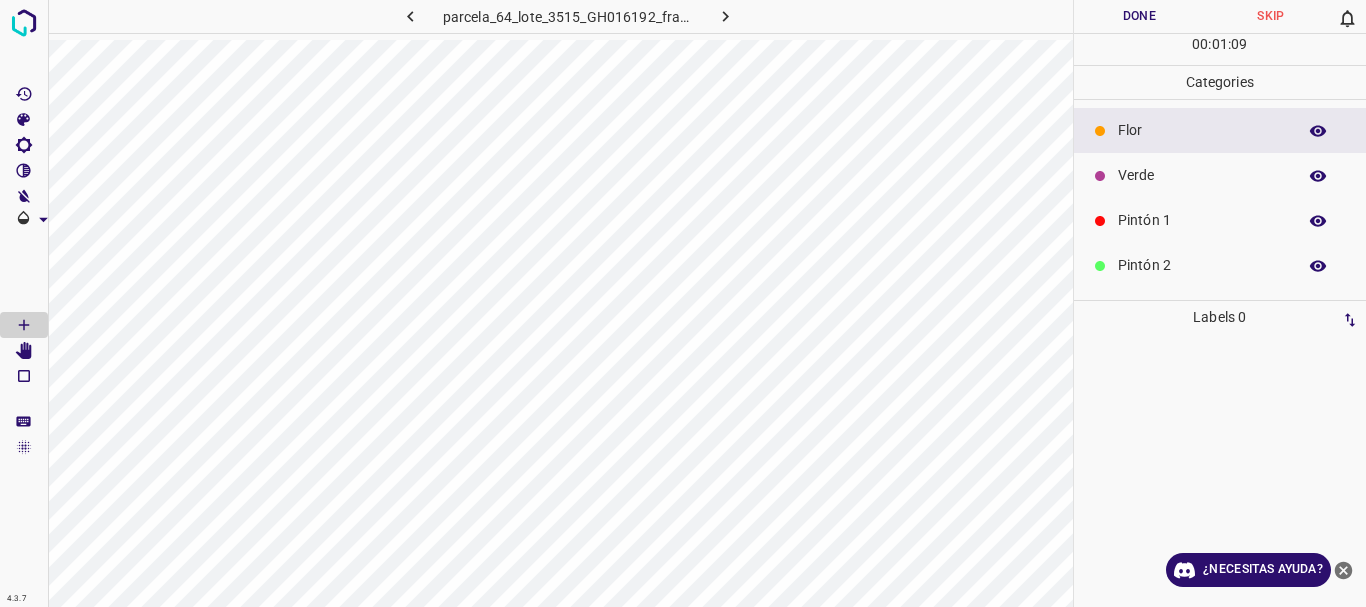 click 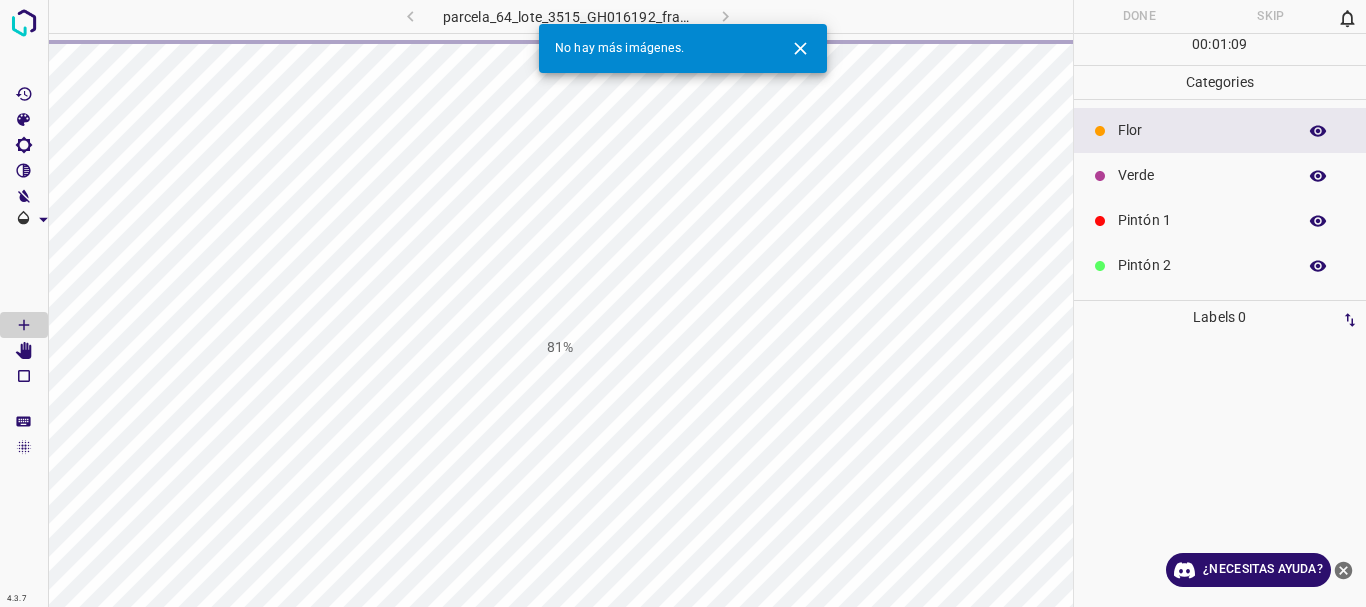 click 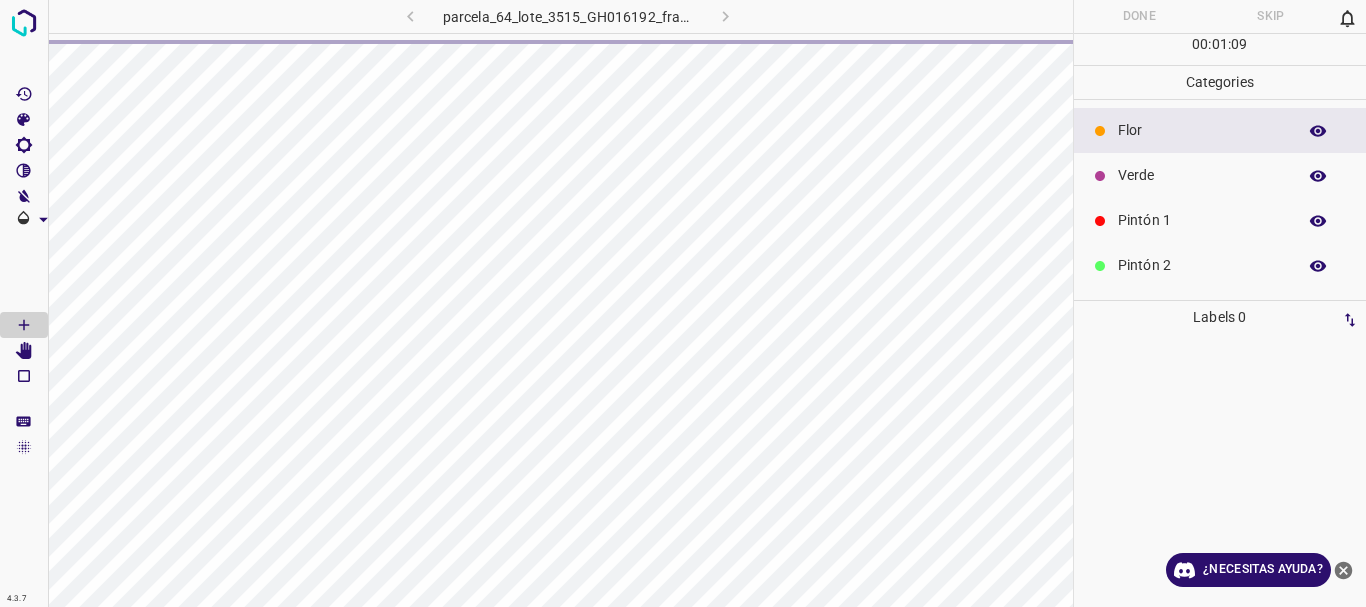 click on "parcela_64_lote_3515_GH016192_frame_00039_37704.jpg" at bounding box center (568, 16) 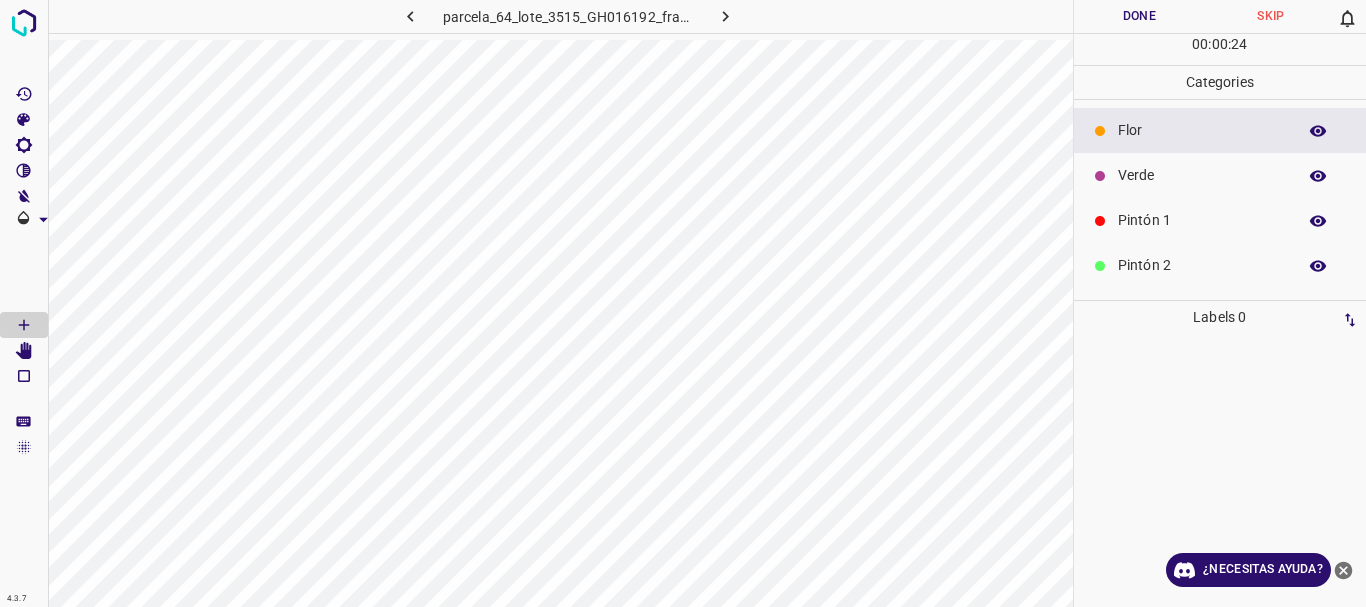 click 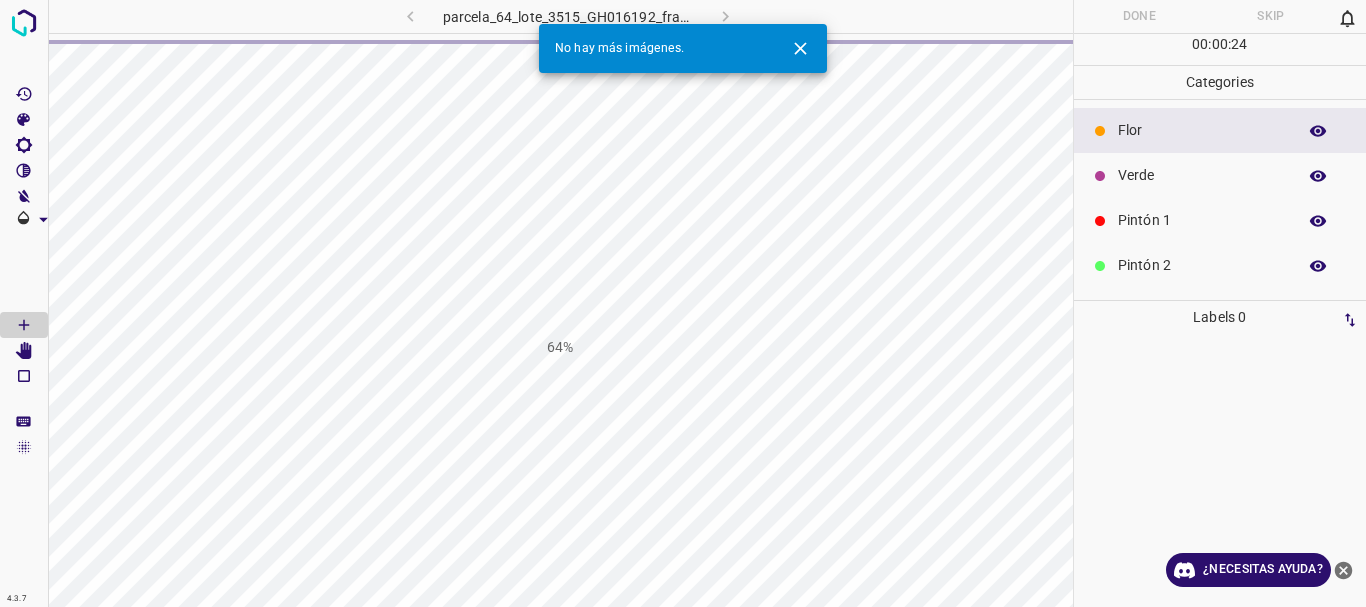 click 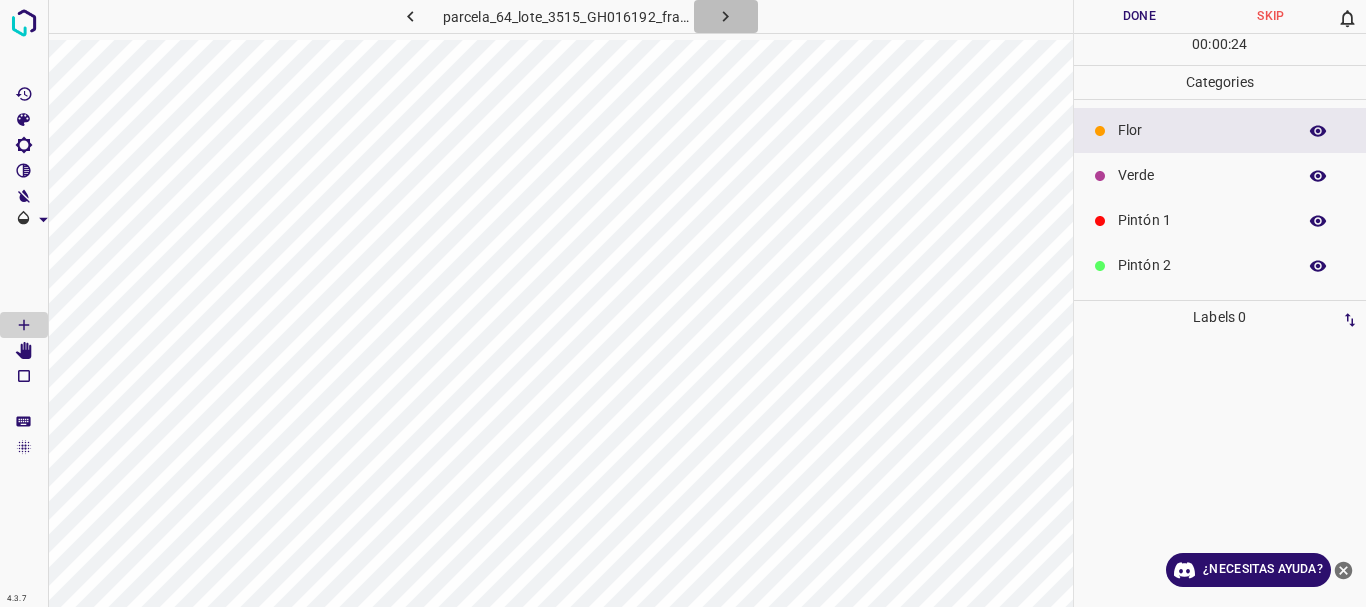 click 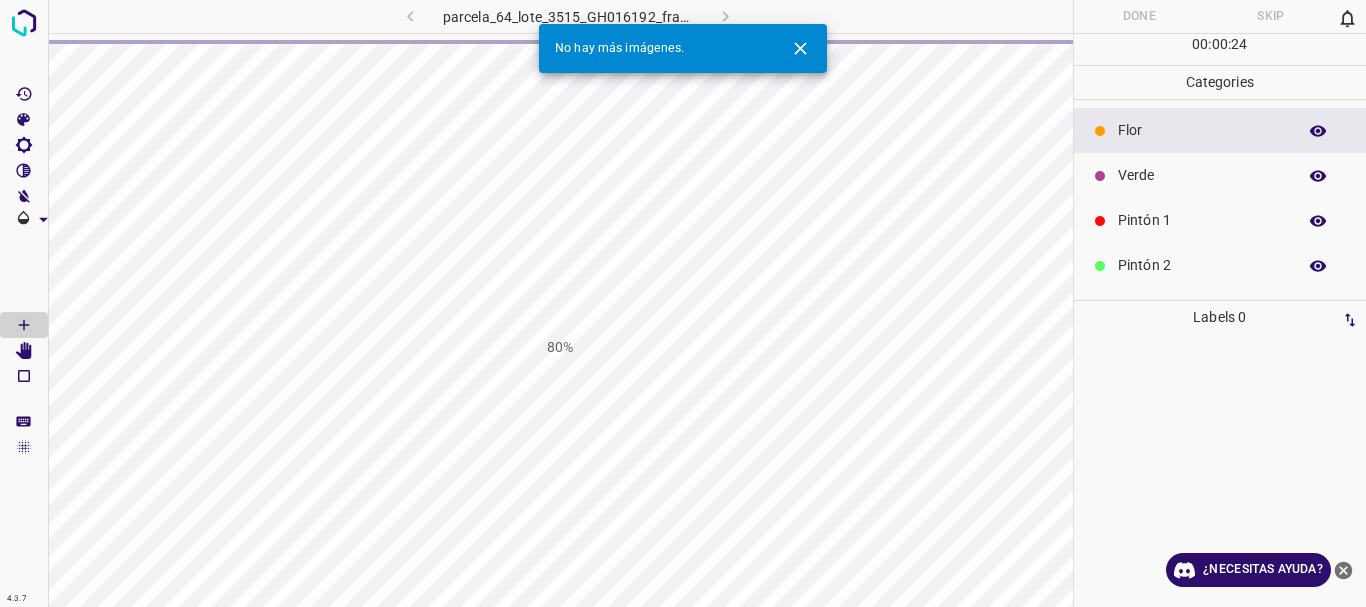click 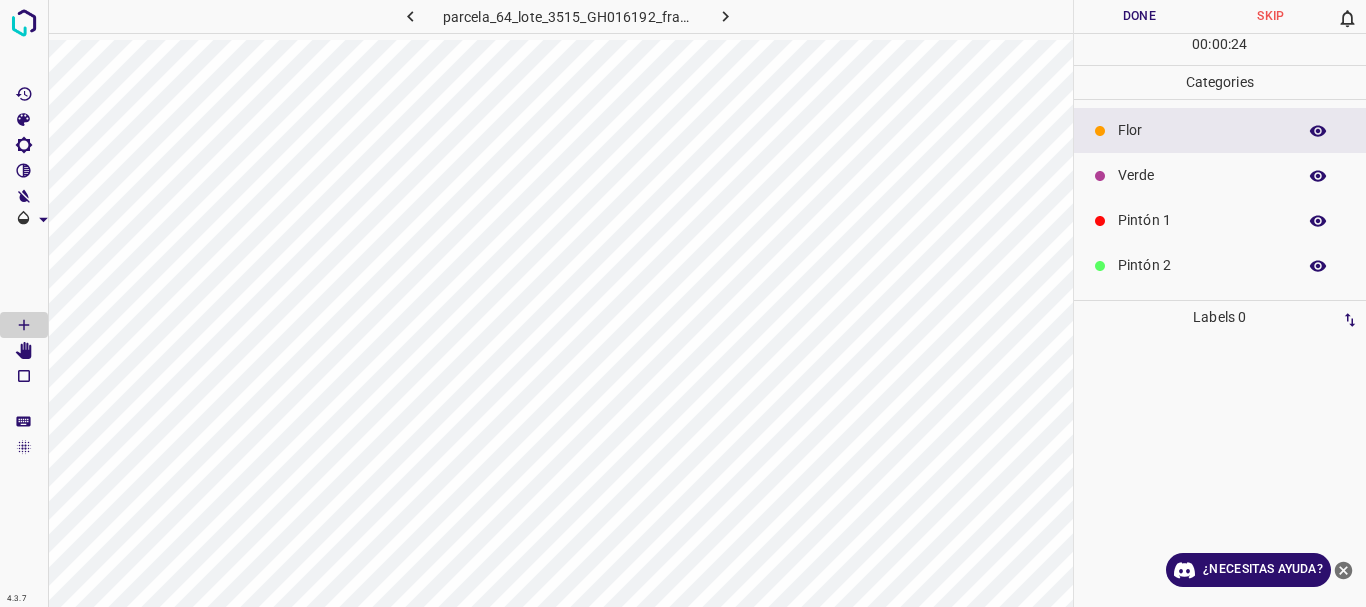 click 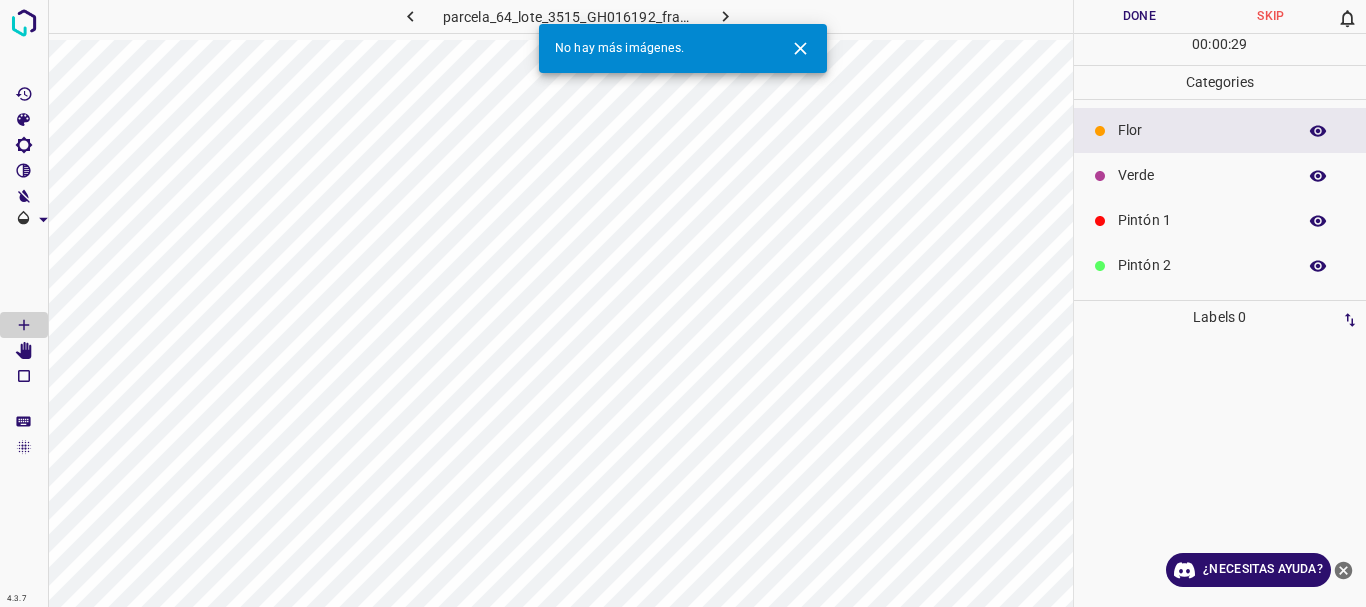 click 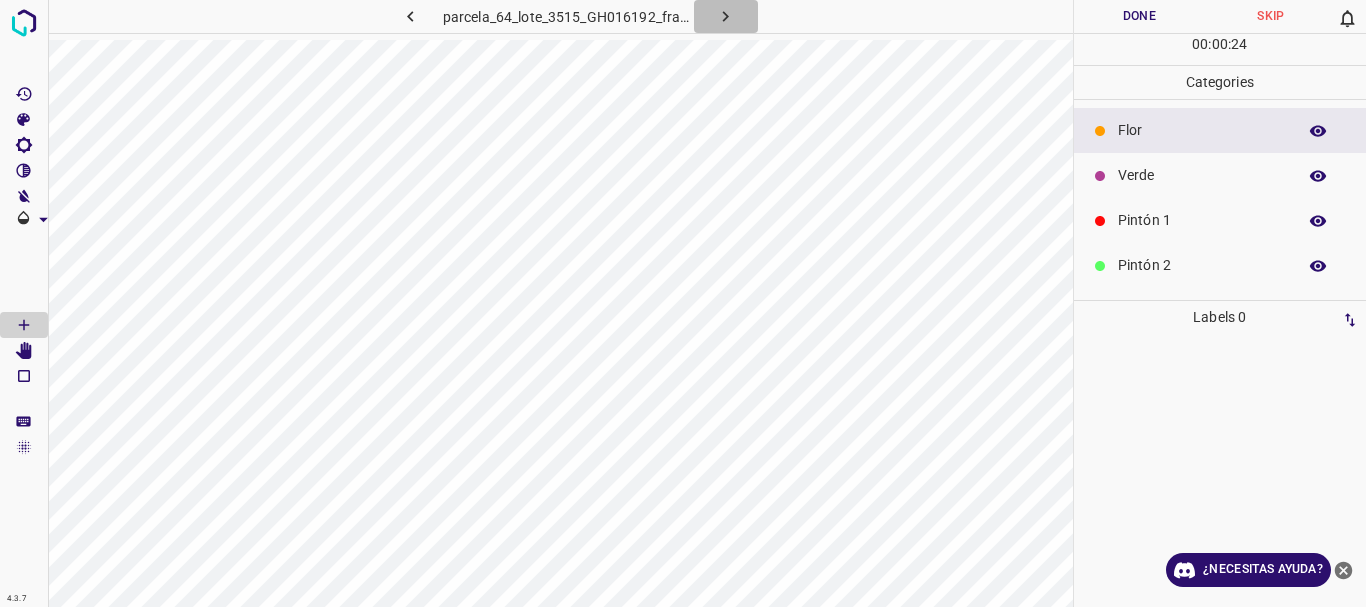 click 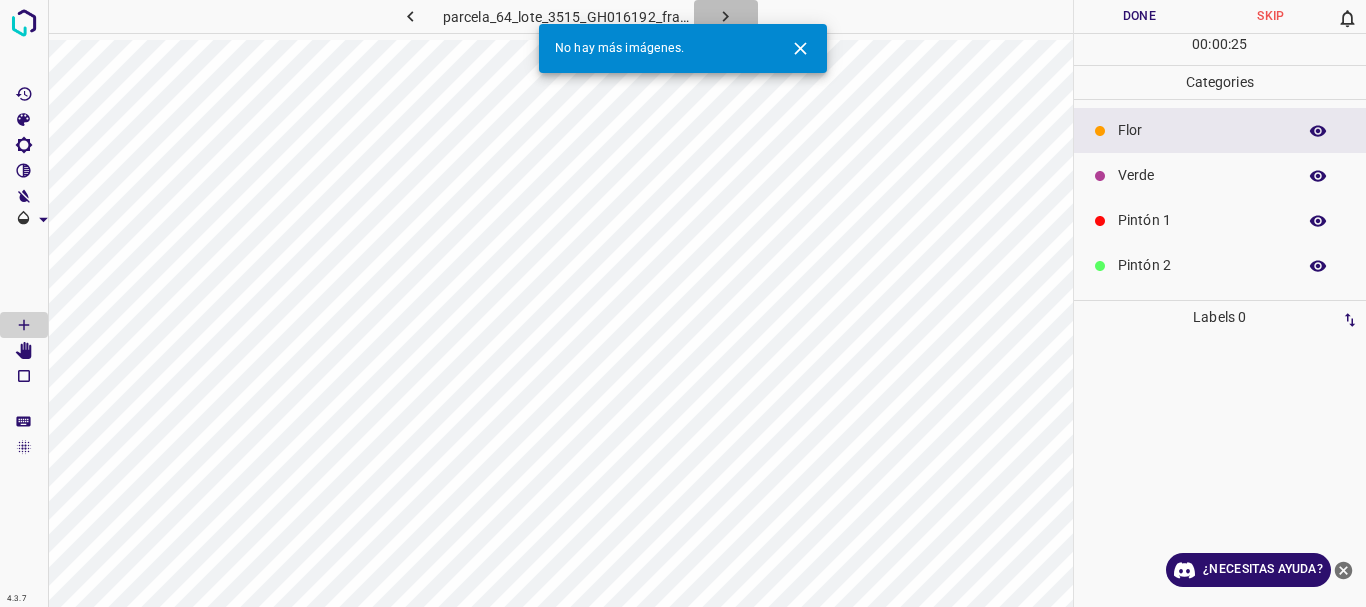 click 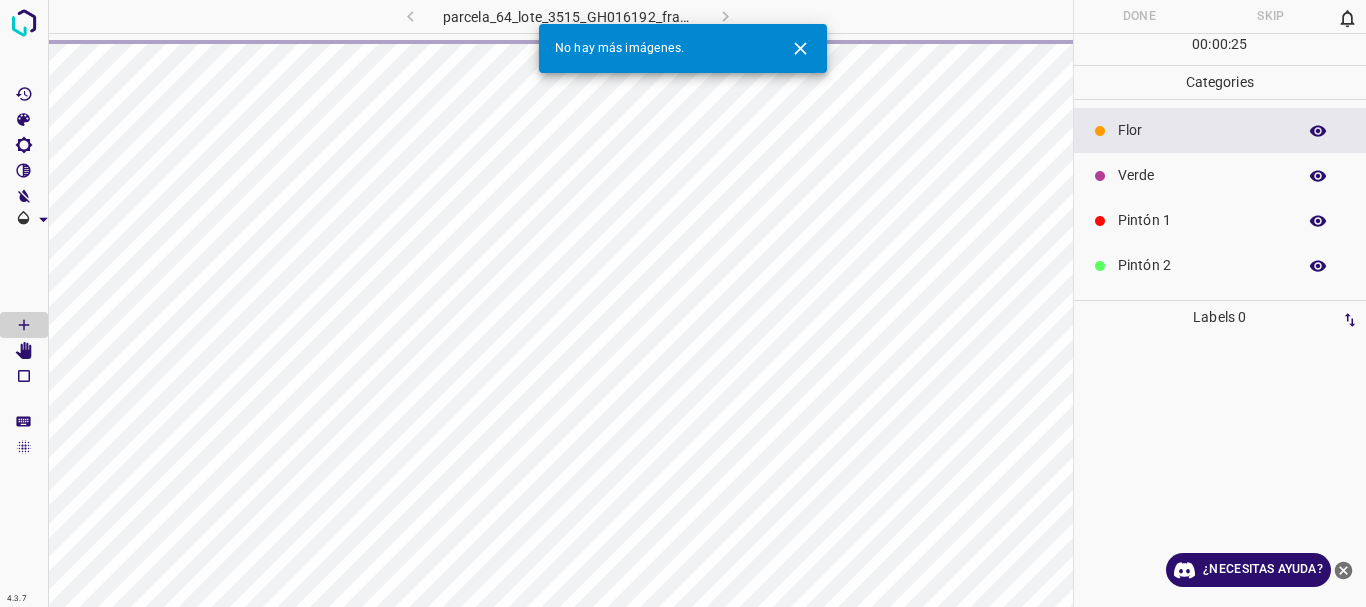 click 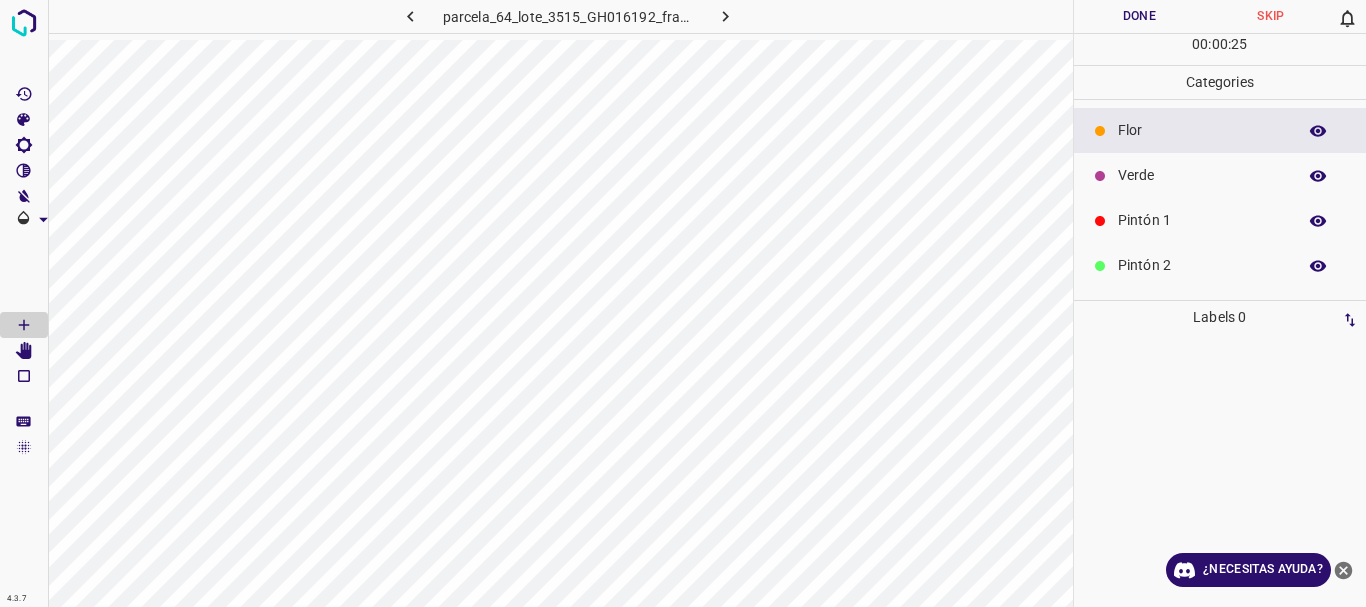 click 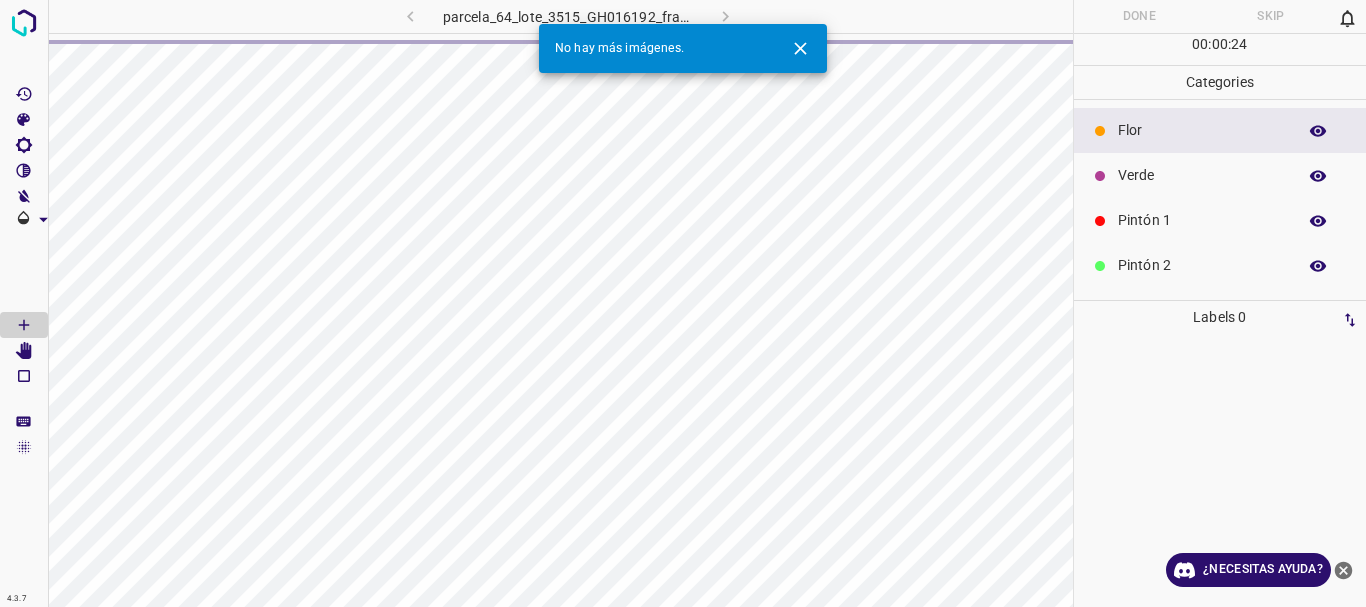 click 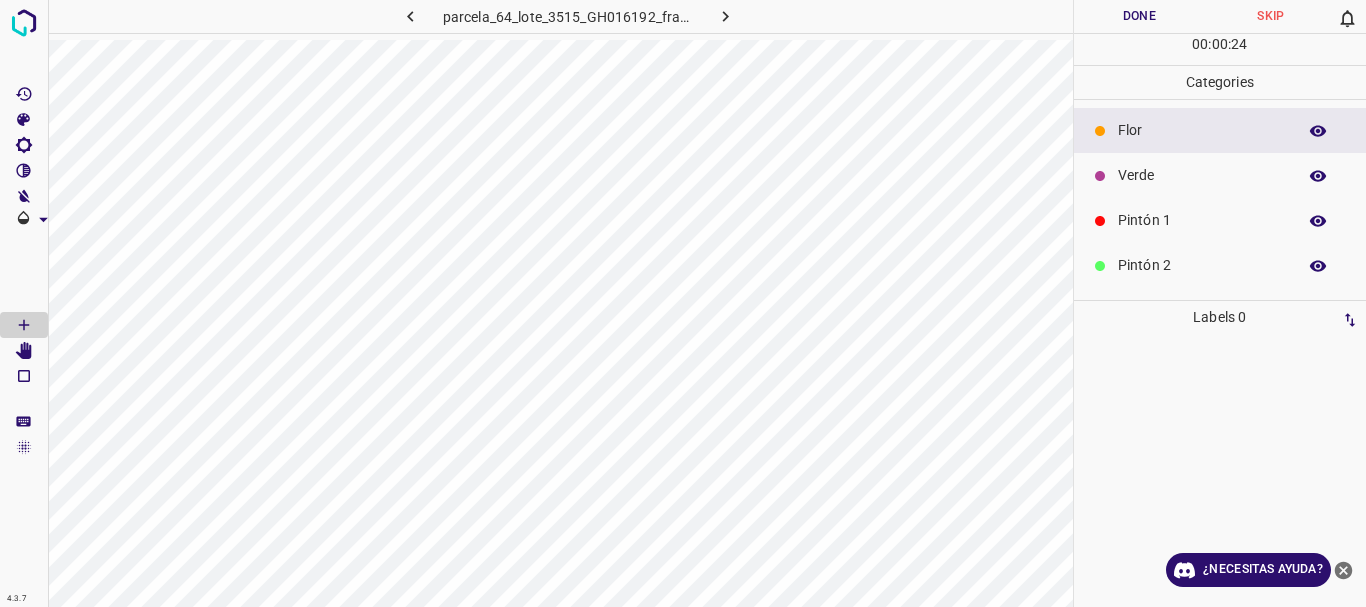 click 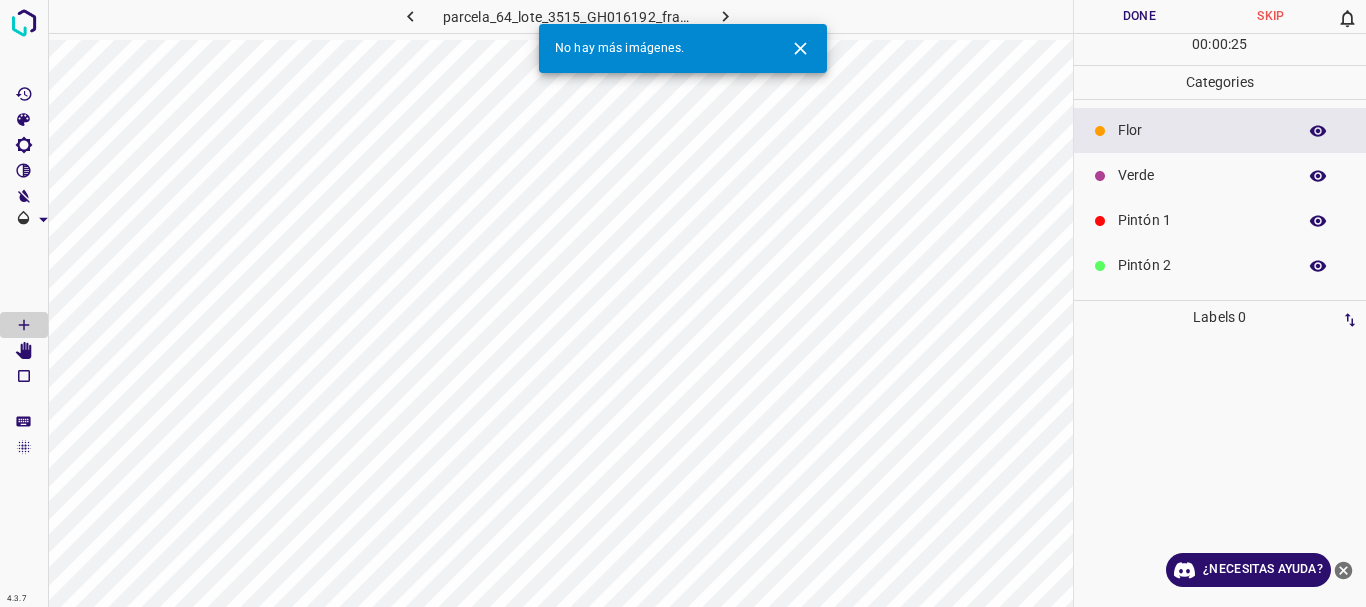 click 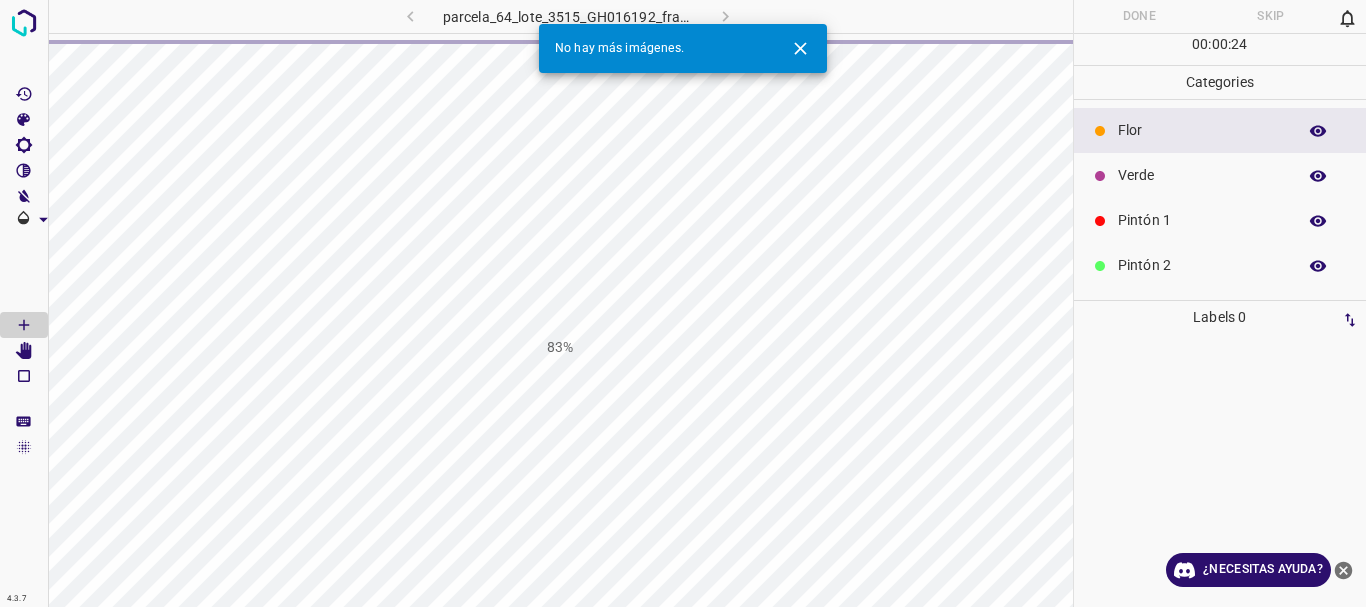 click 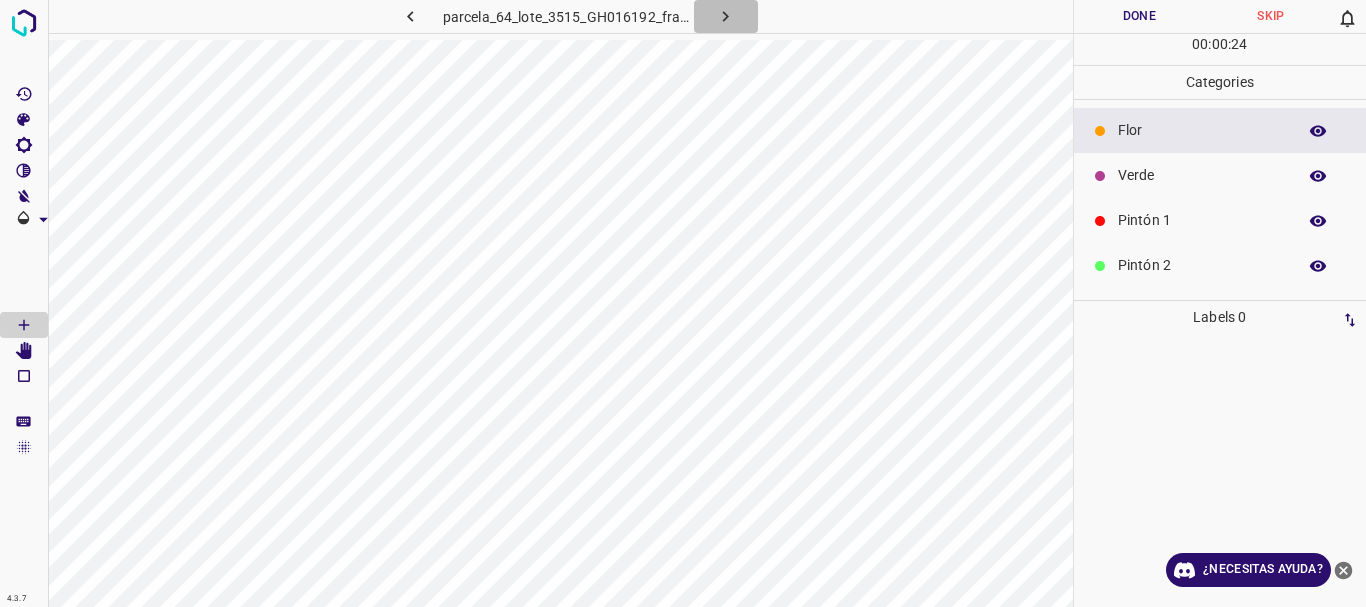 click 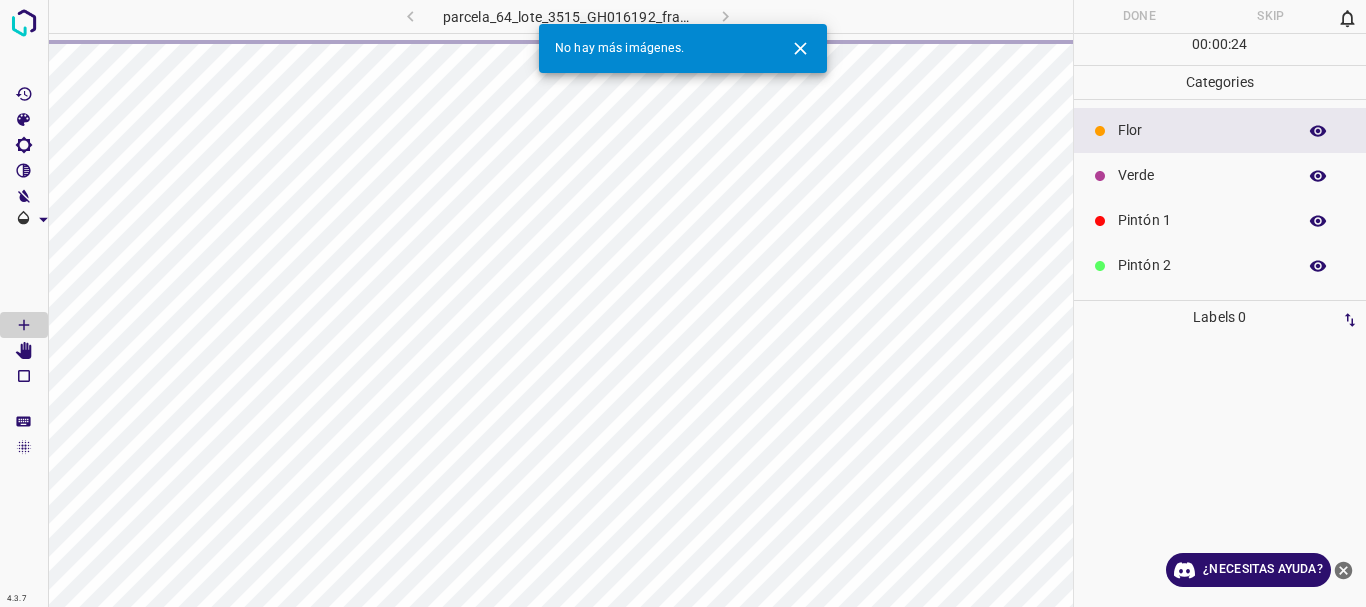 click 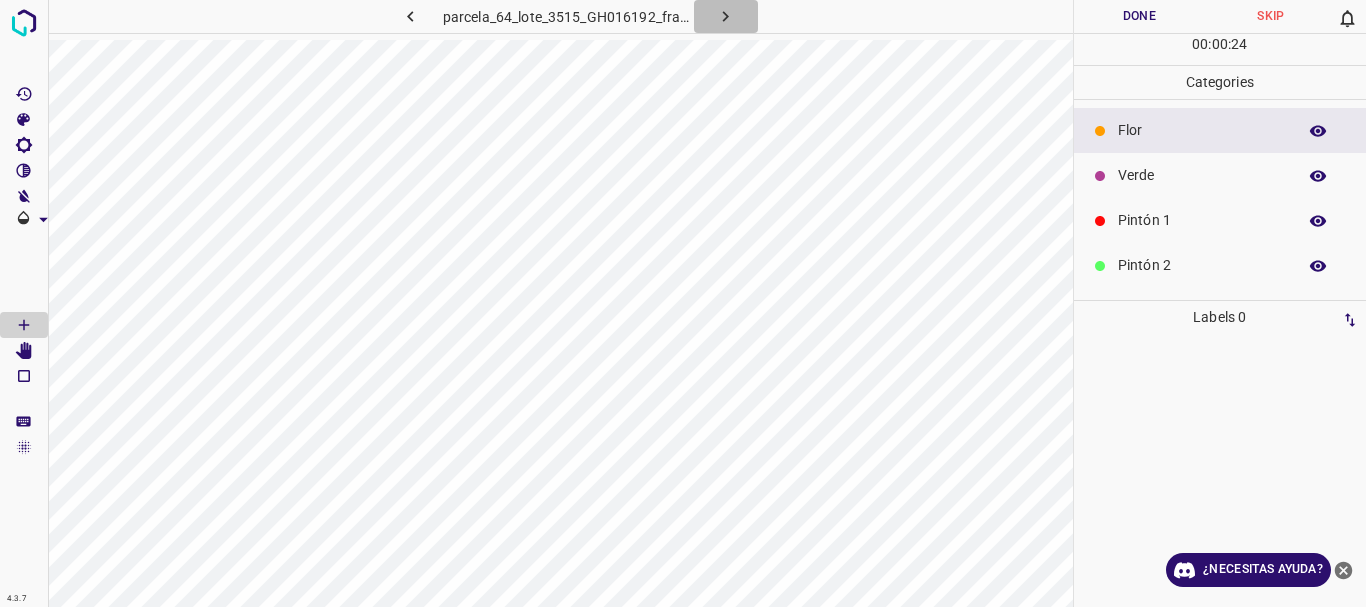 click 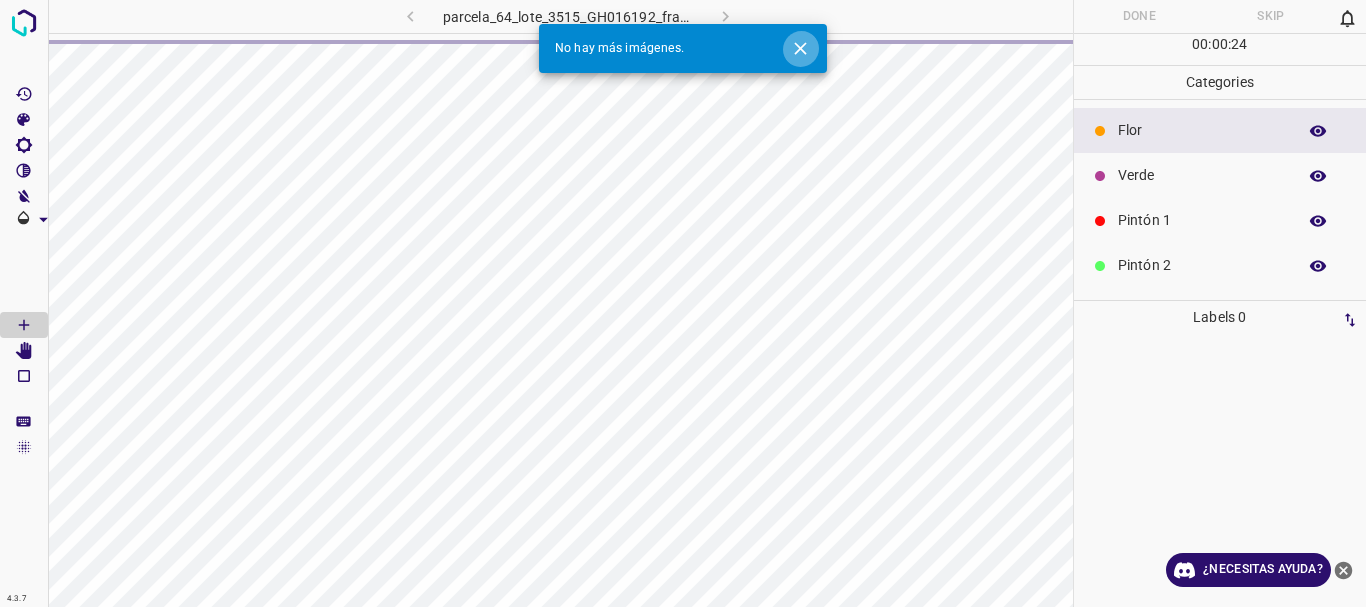 click 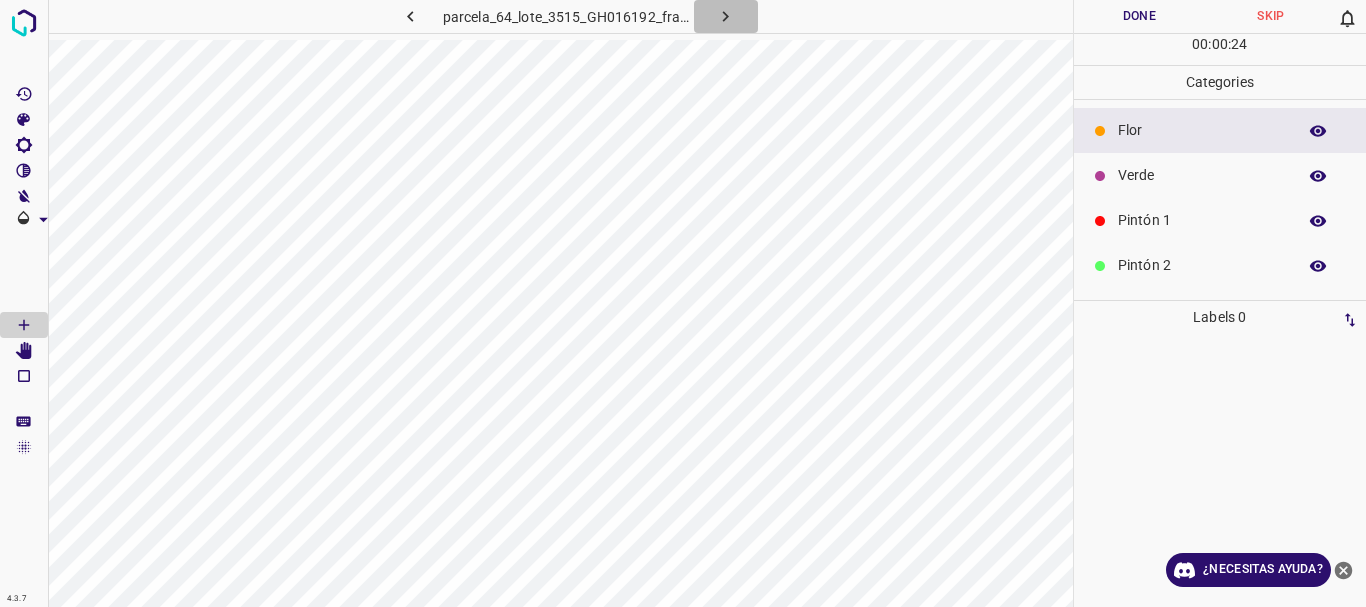 click 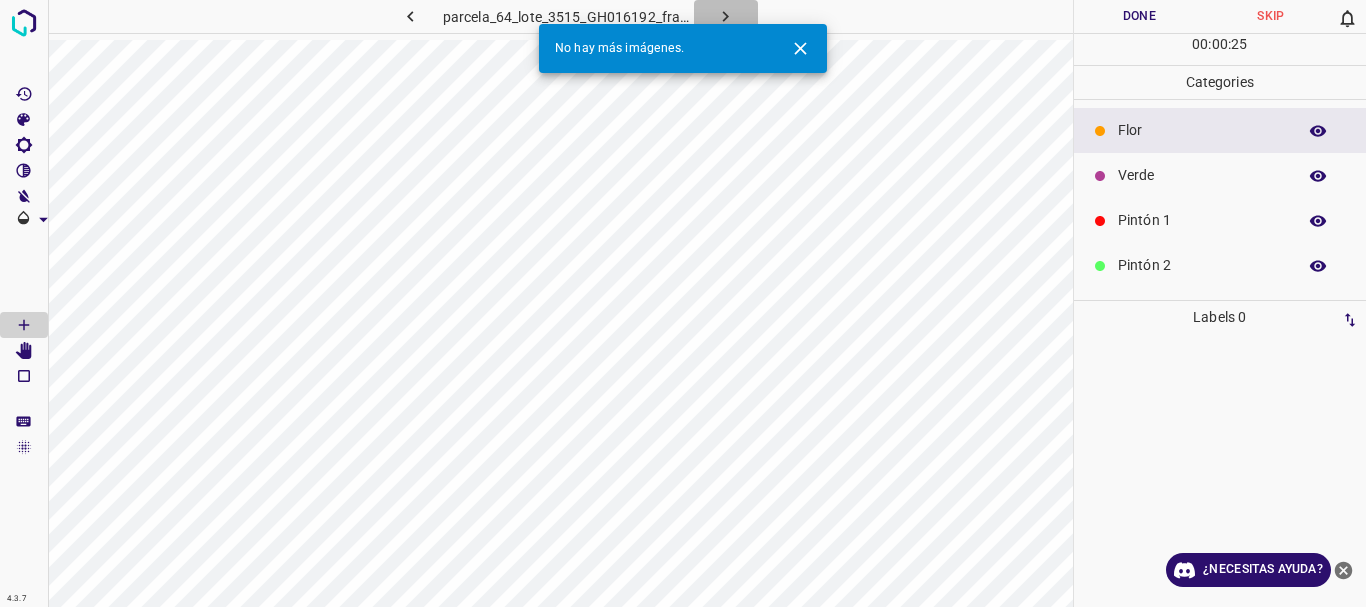 click 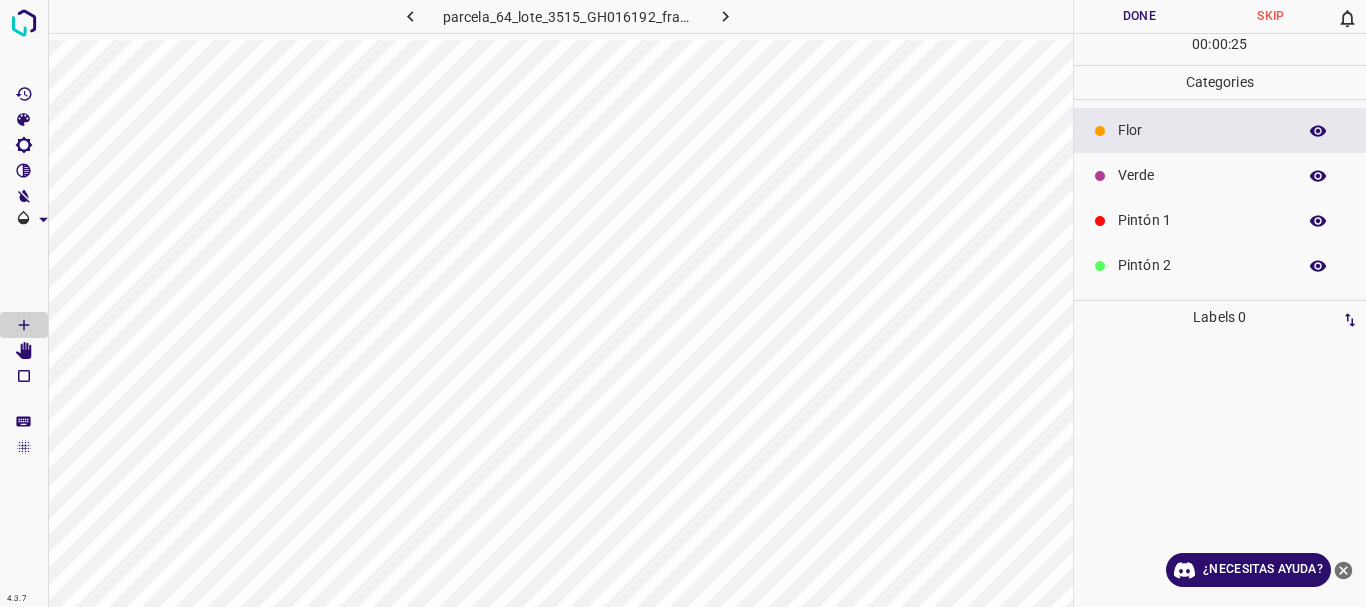 click 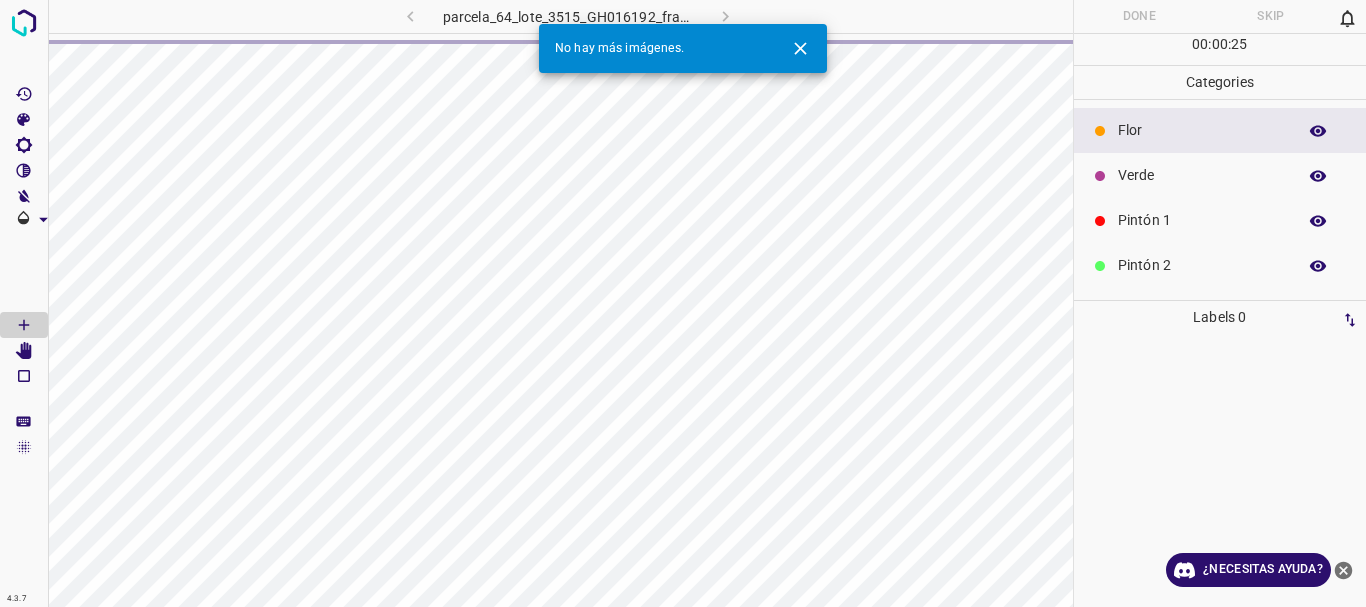 click 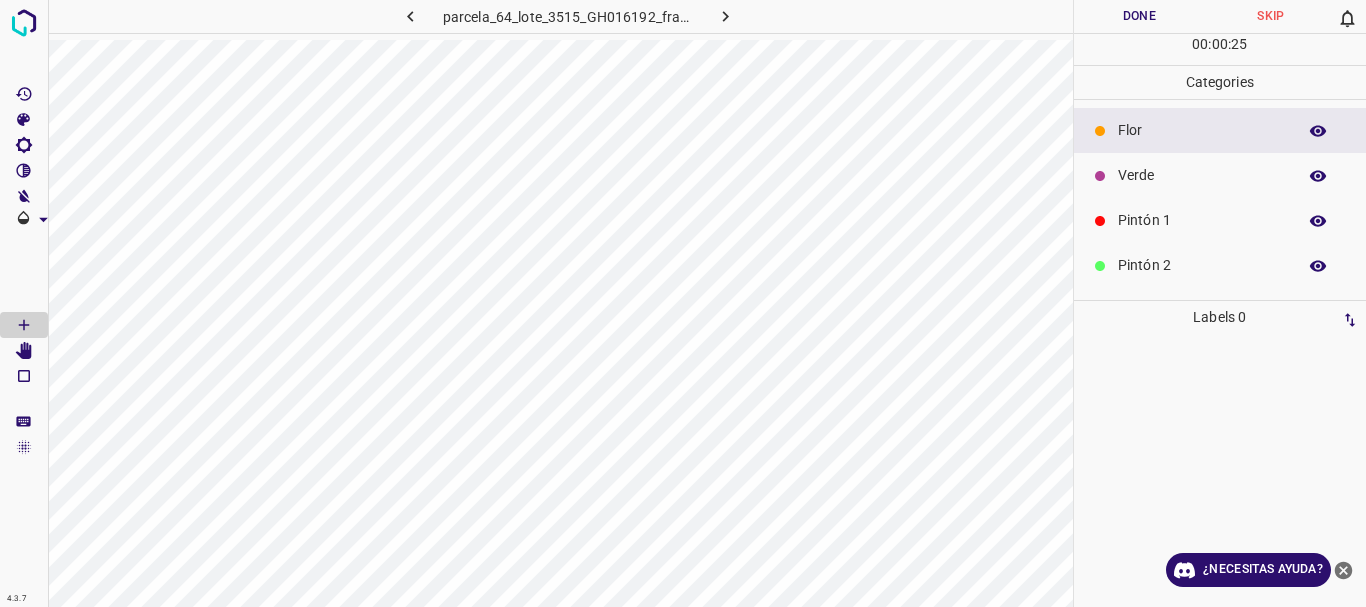 click 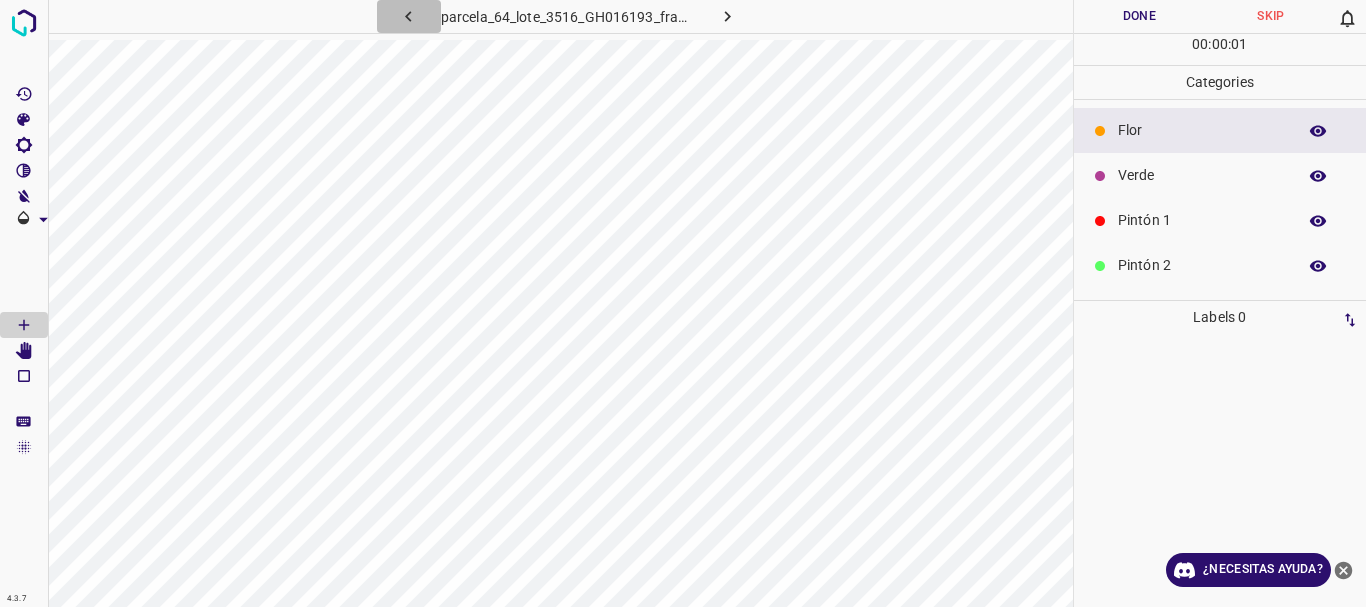 click 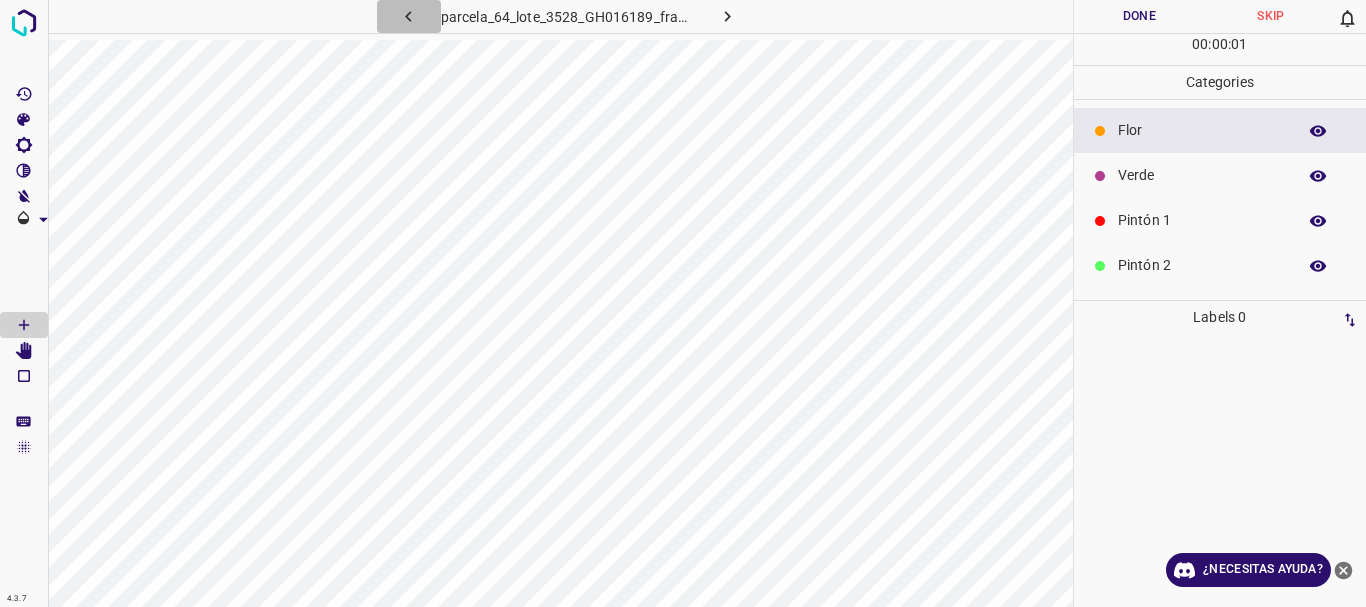 click 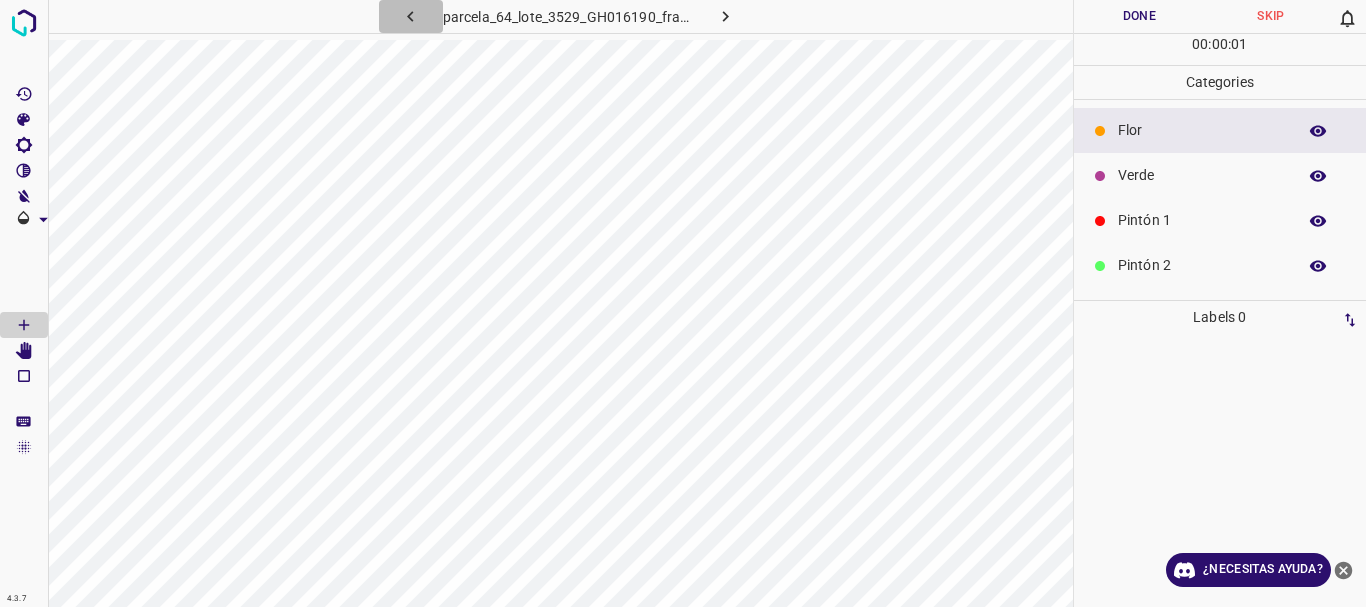 click 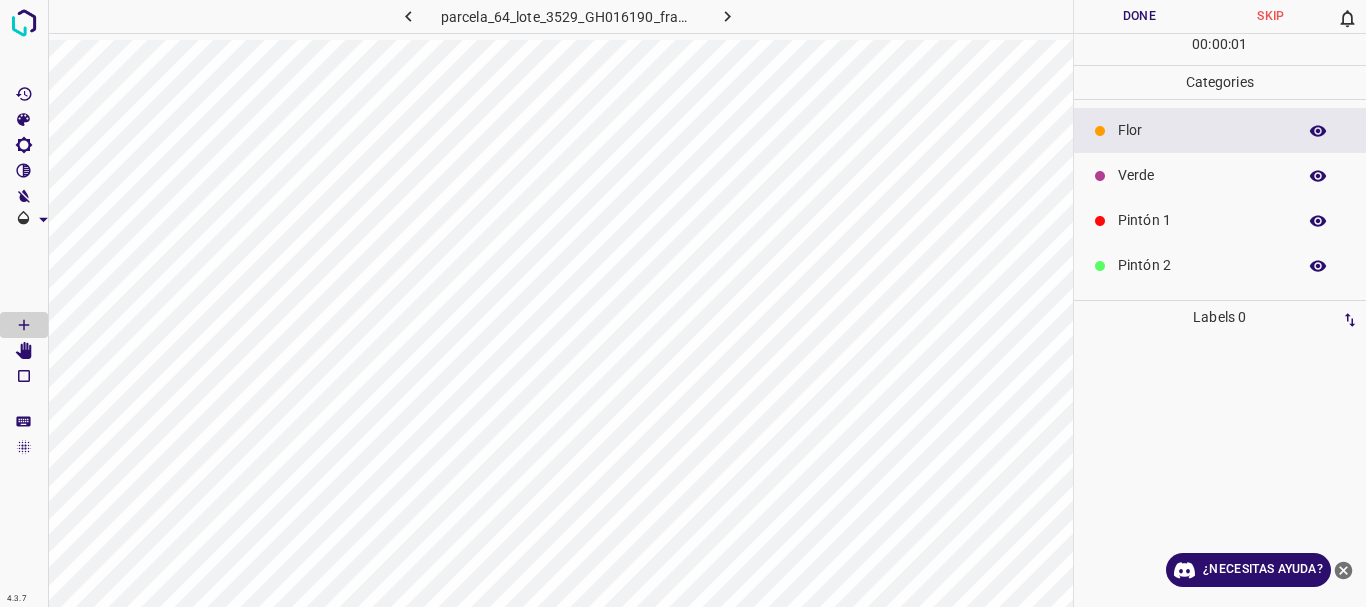 click 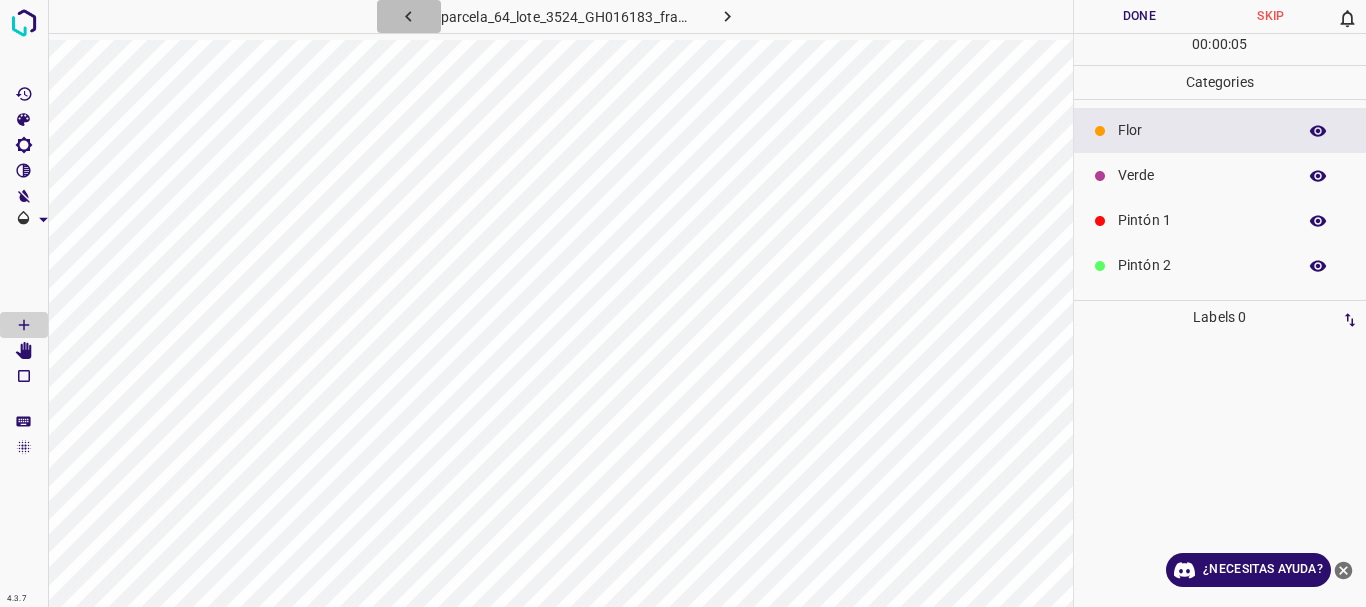 click 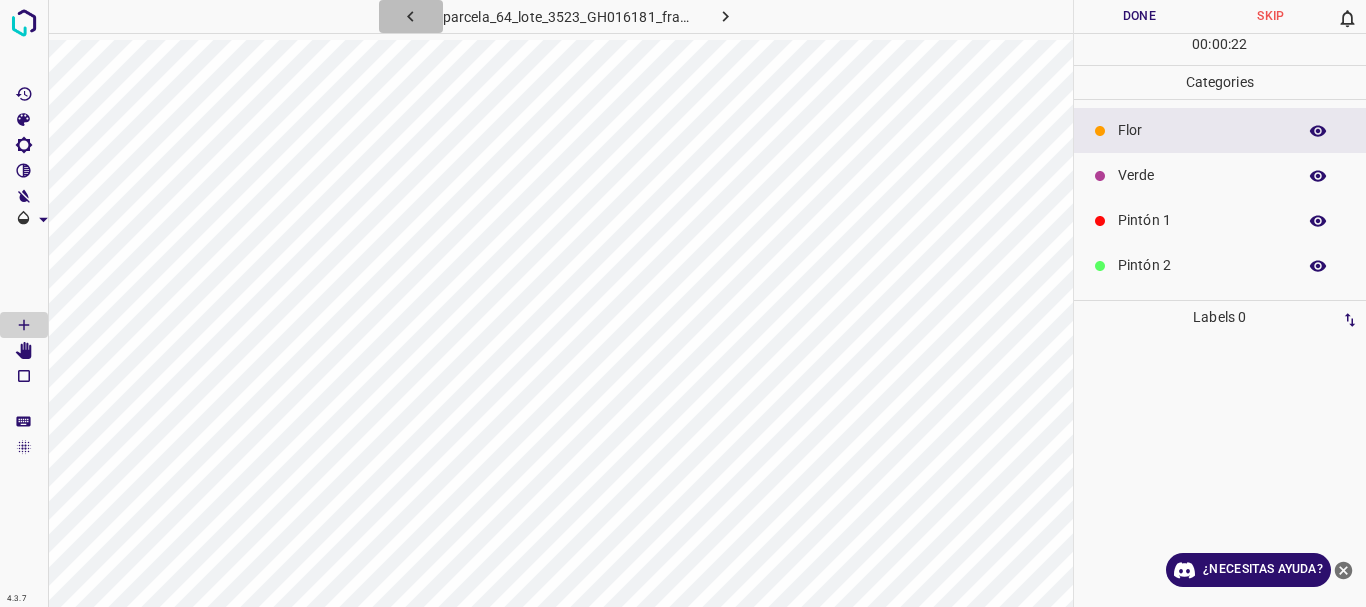 click 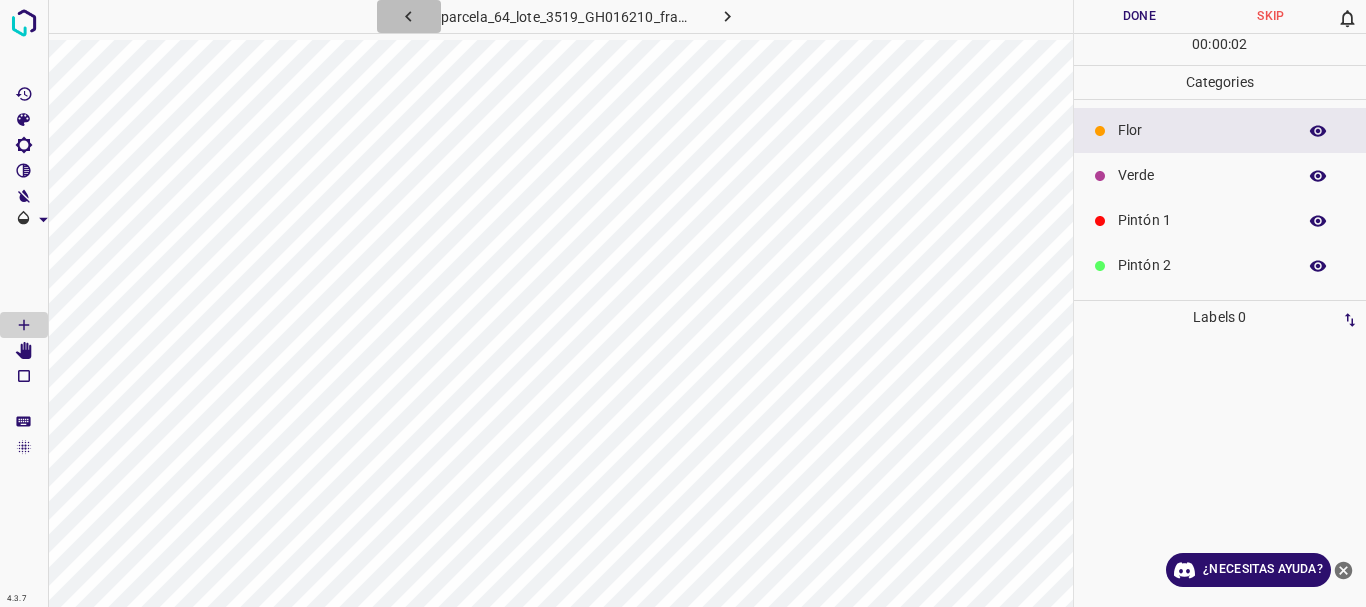 click 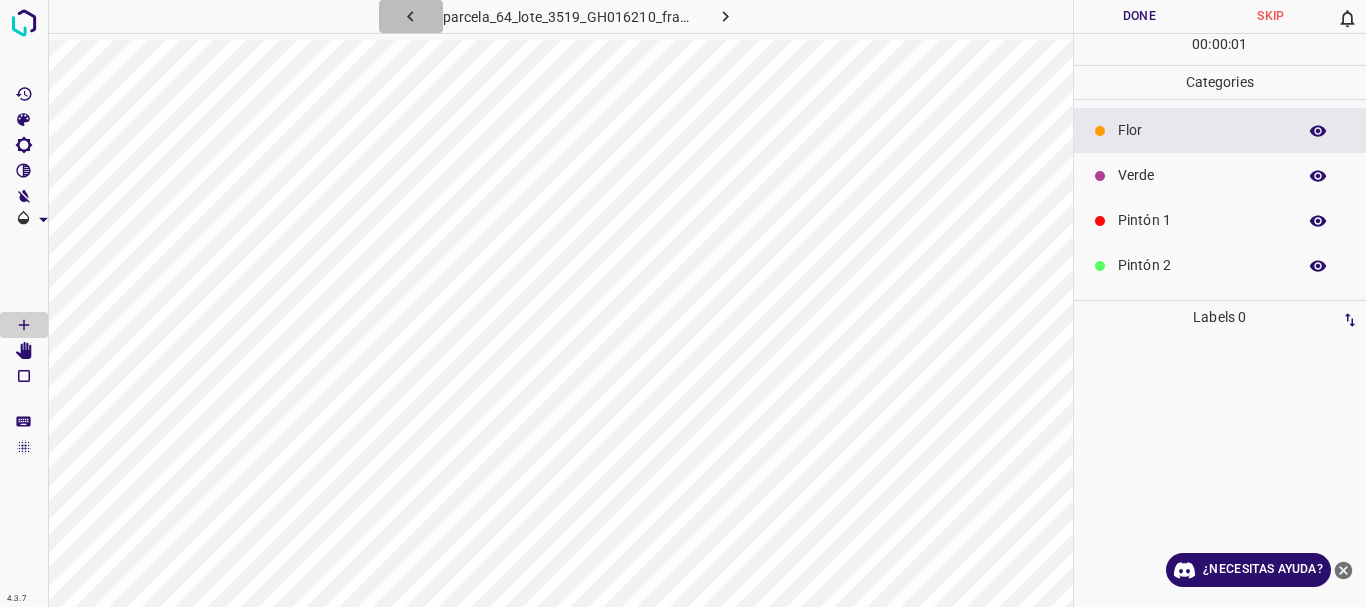 click 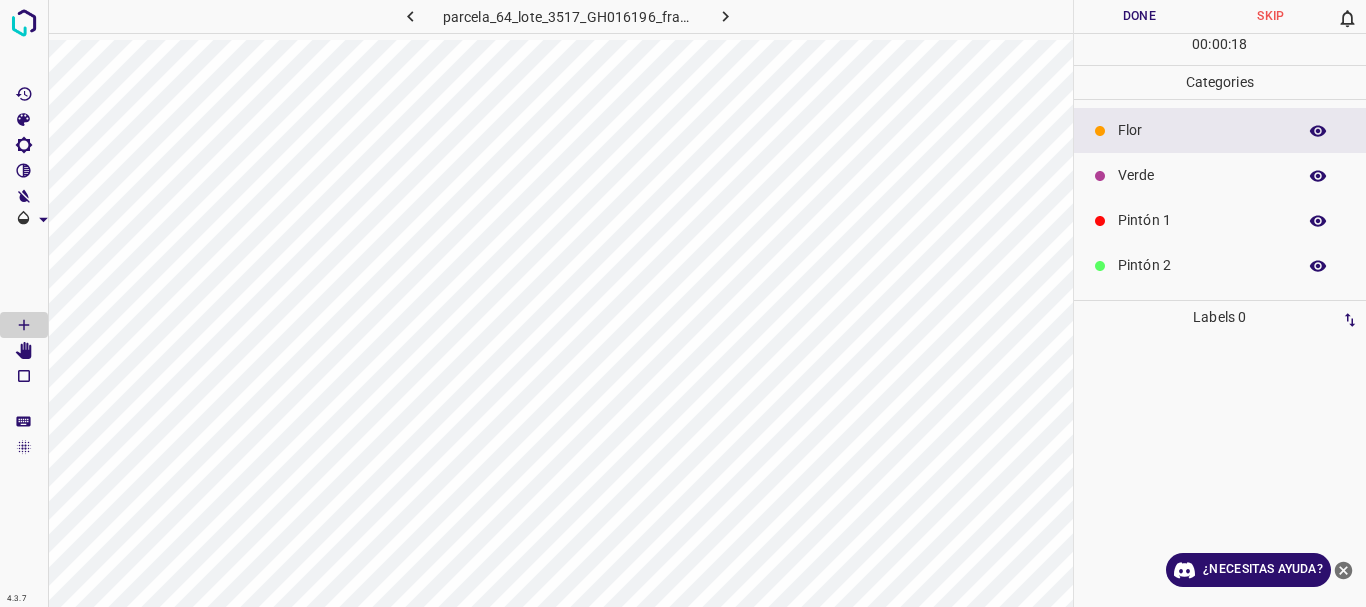 click 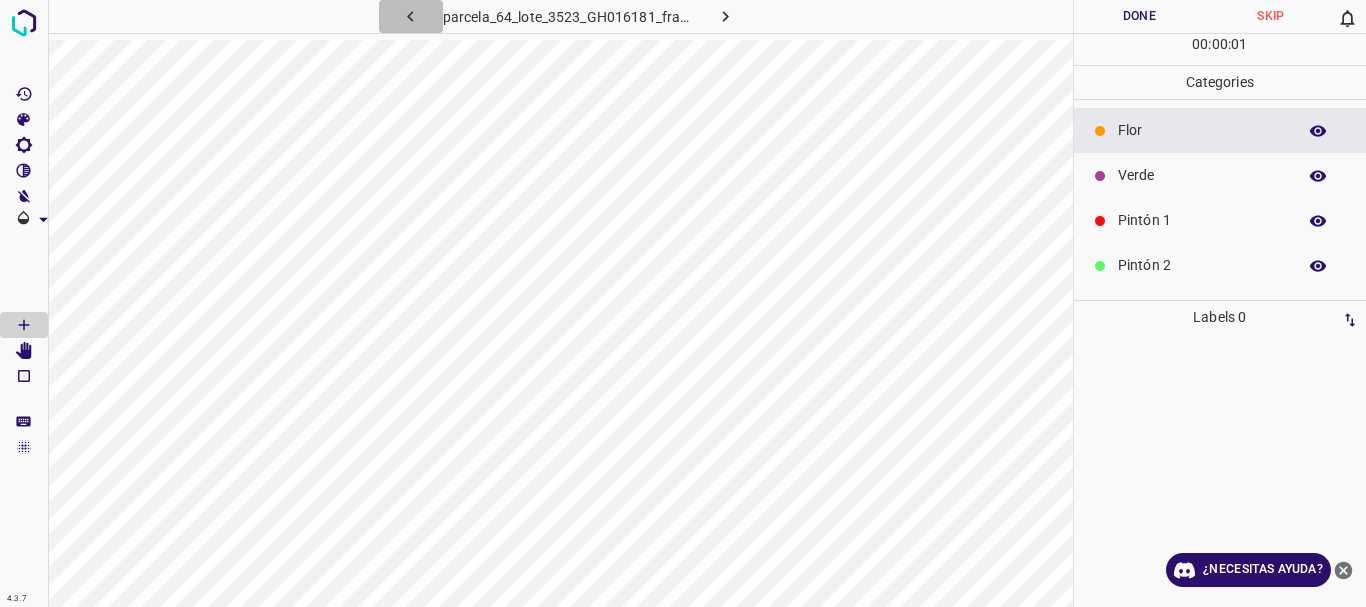 click 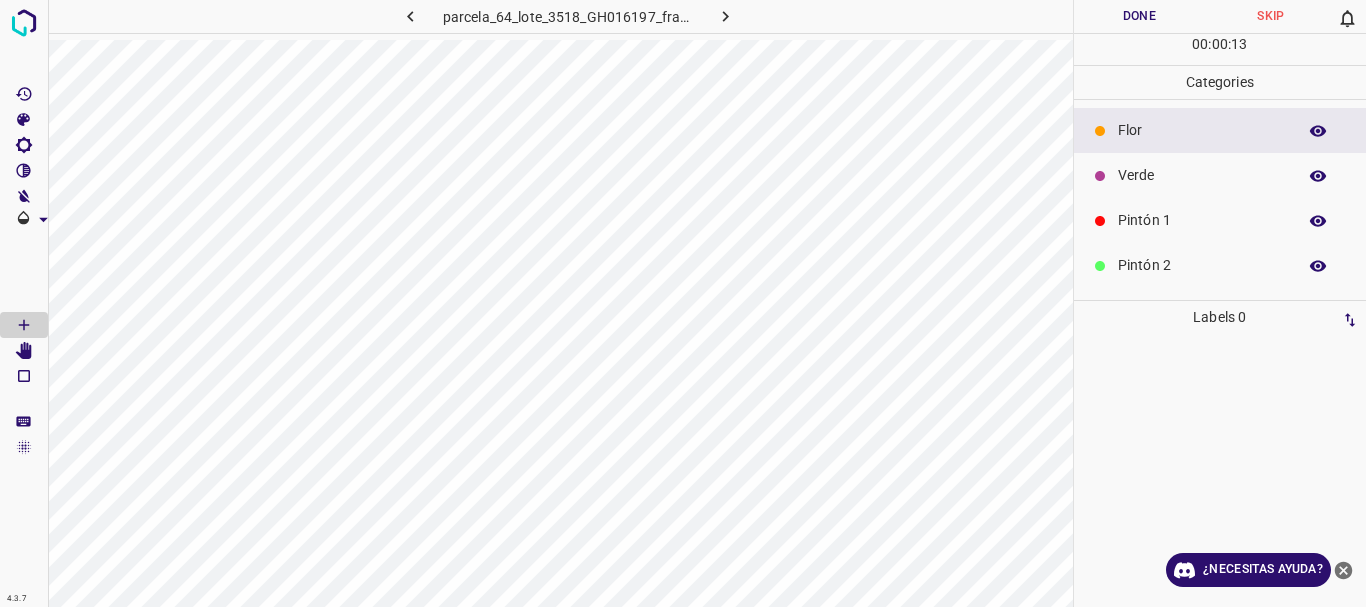 click 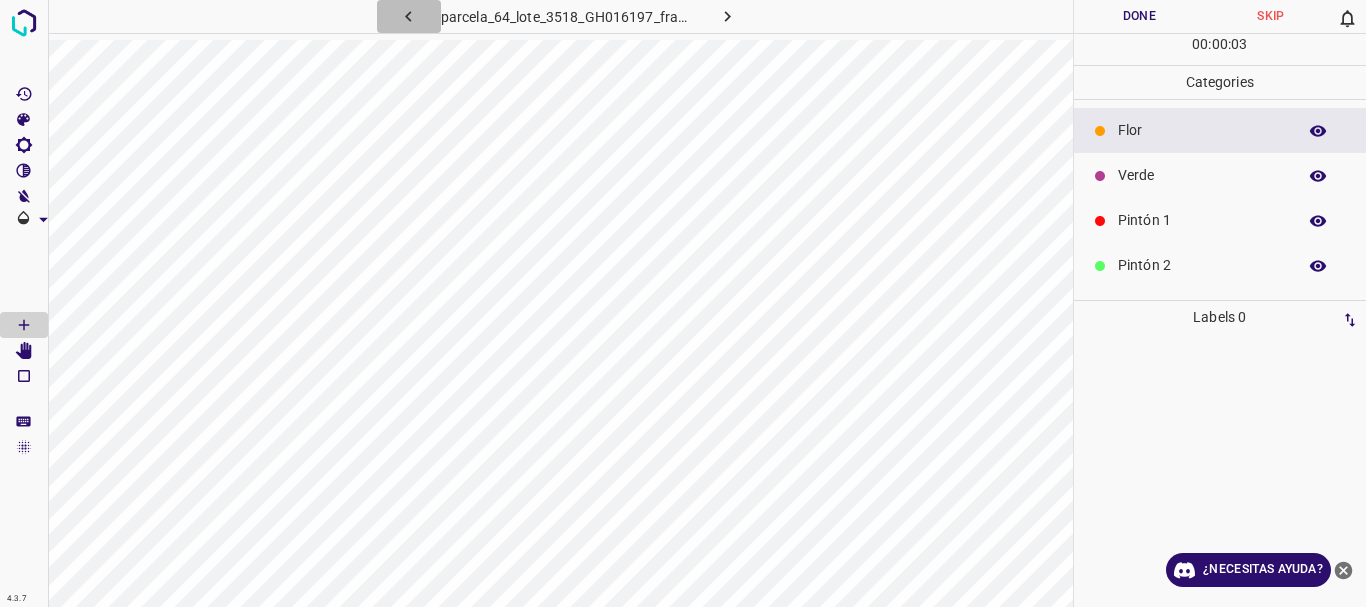 click 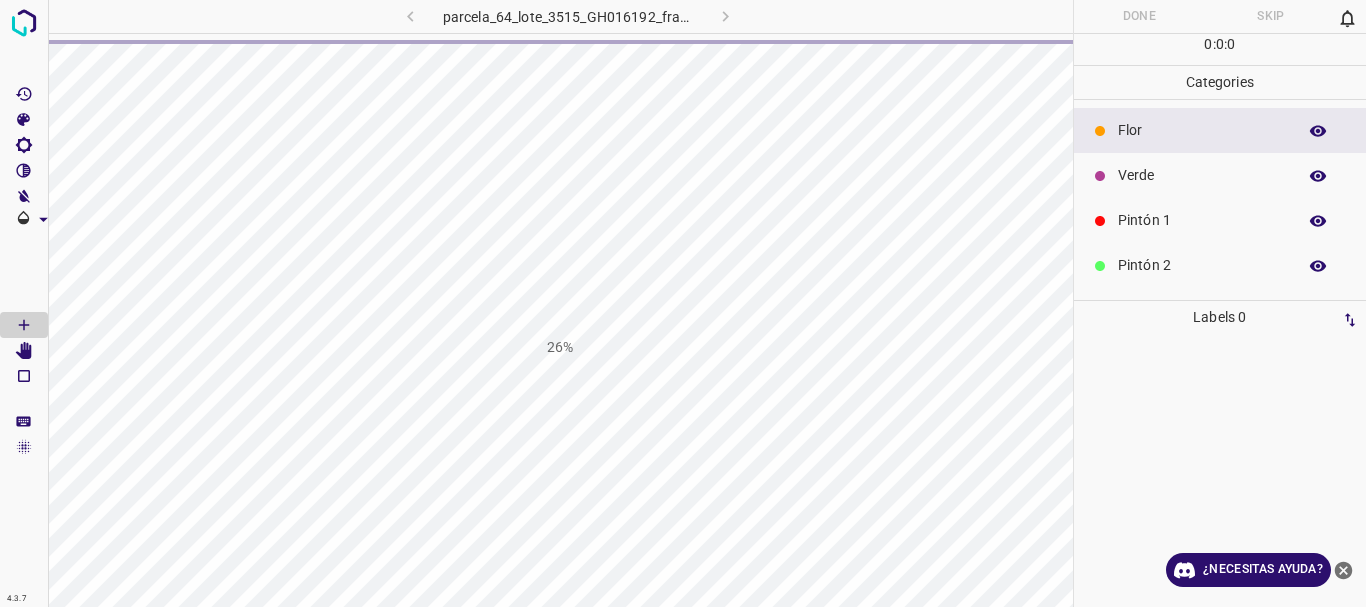 scroll, scrollTop: 0, scrollLeft: 0, axis: both 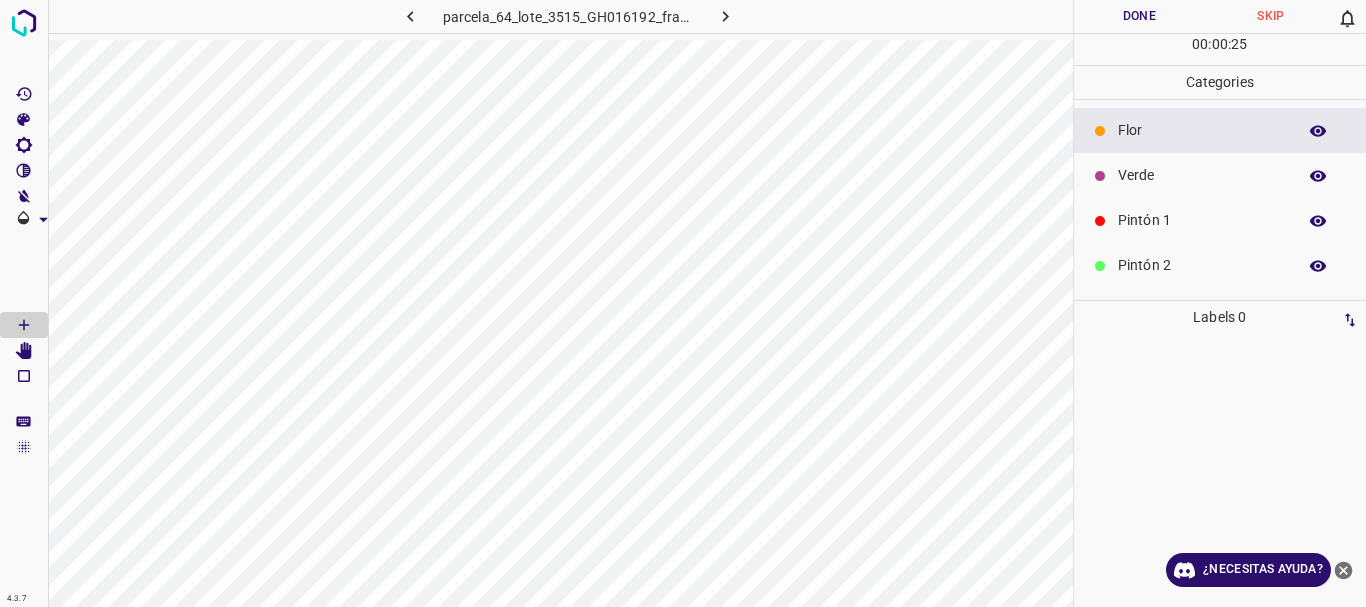 click 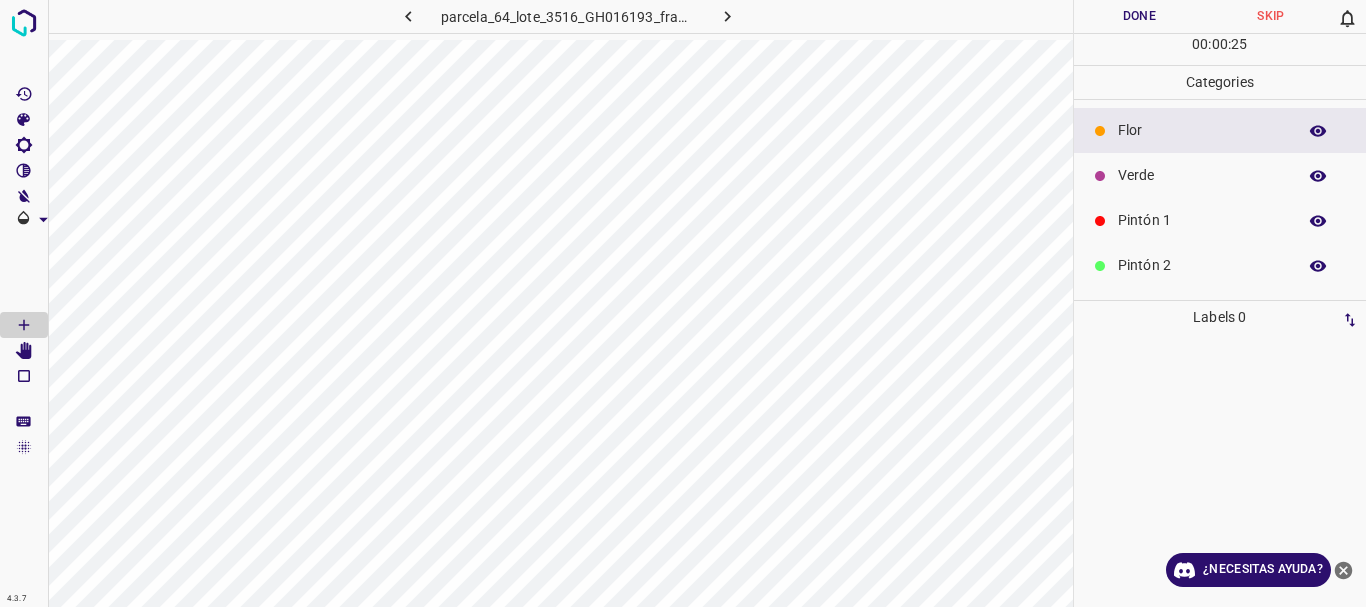 click 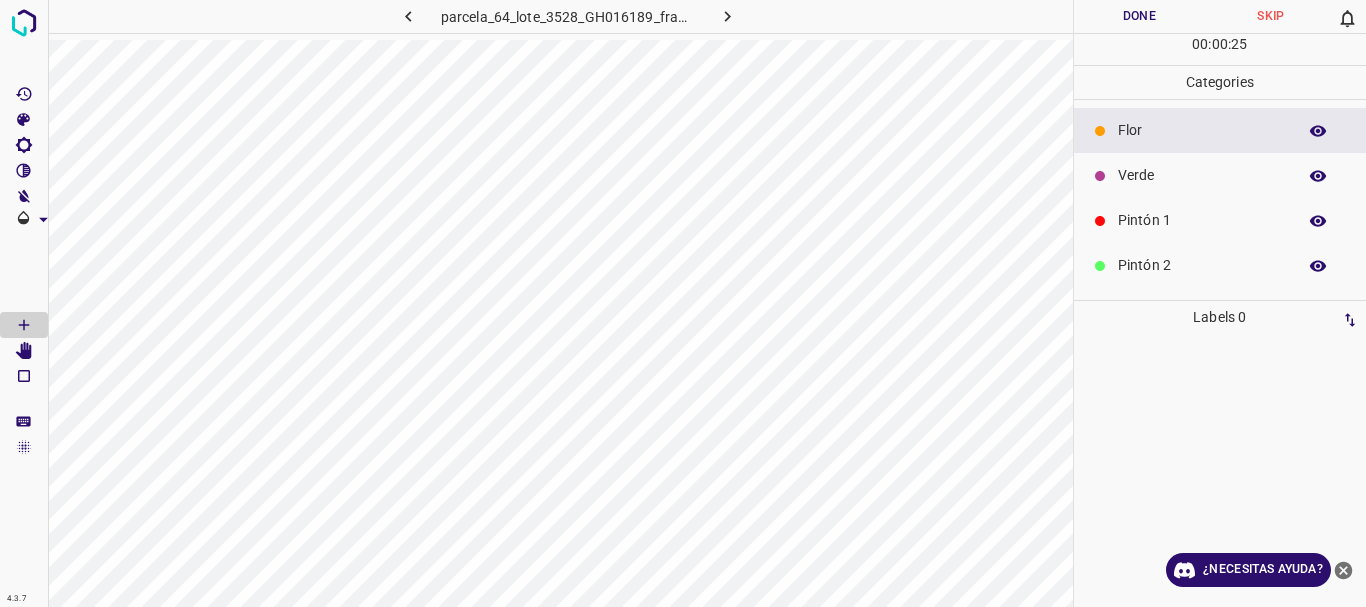 click 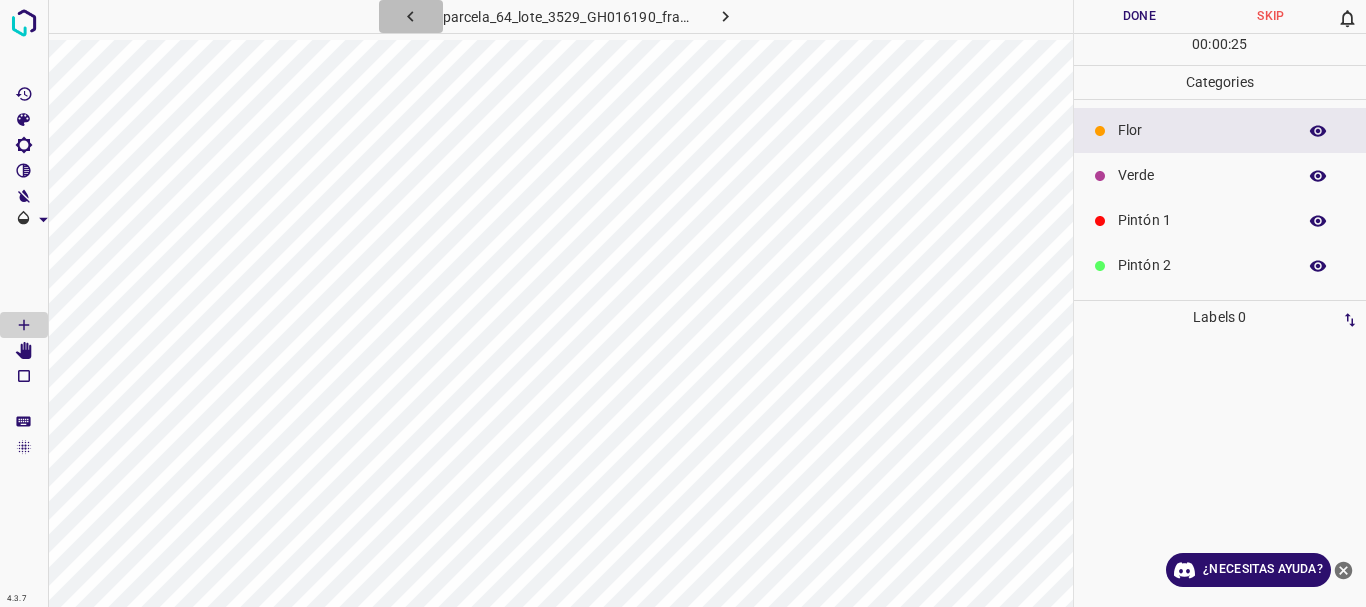 click 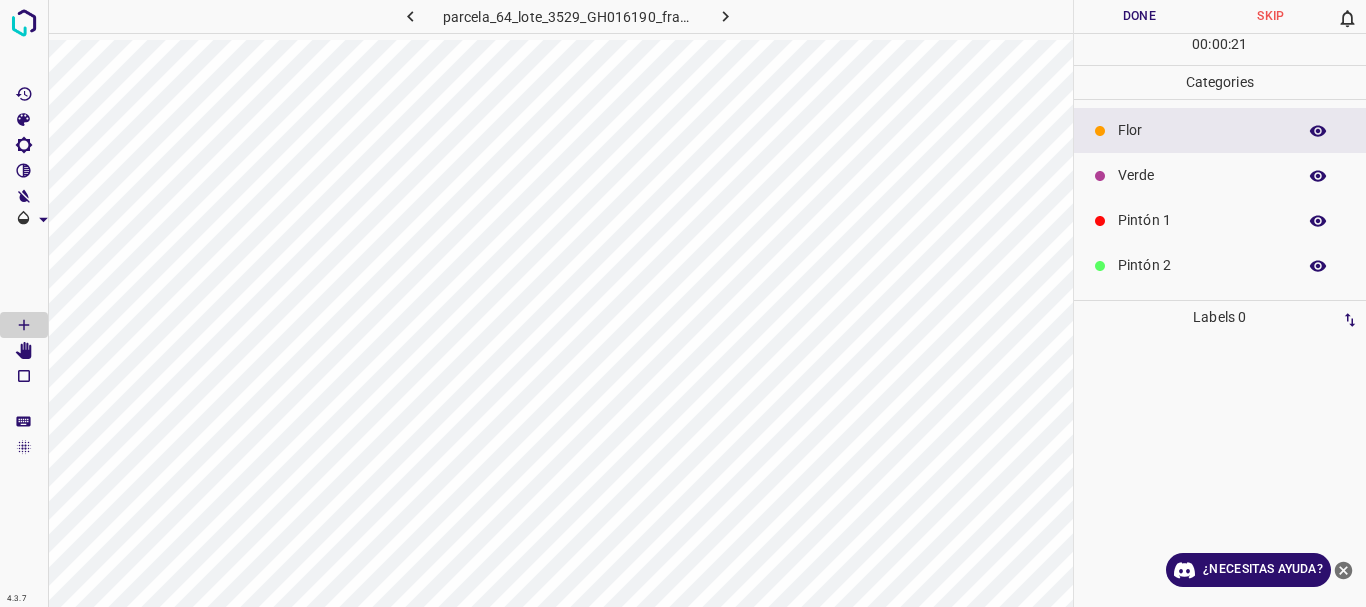 click 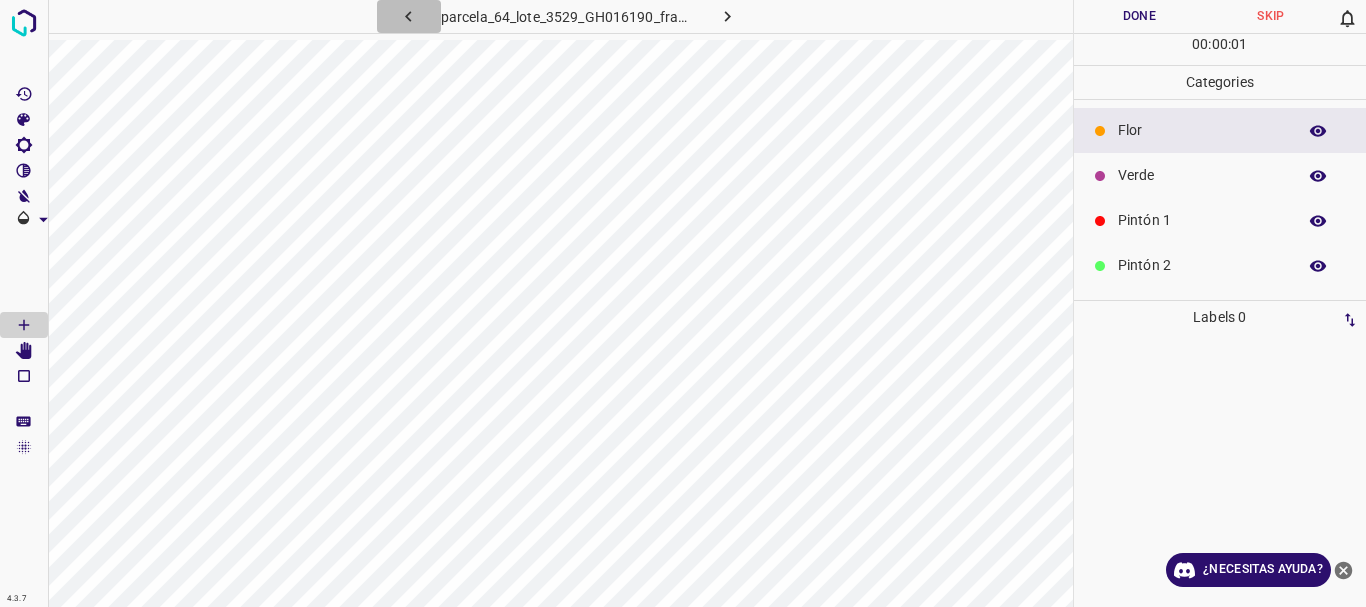 click 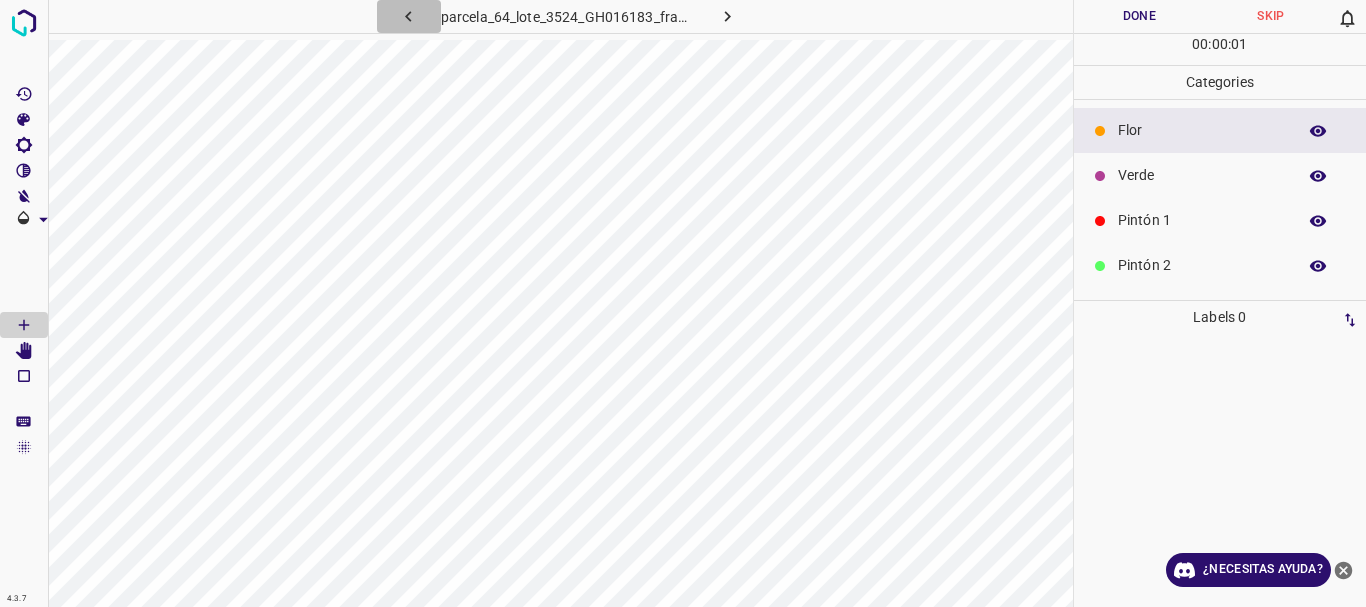 click 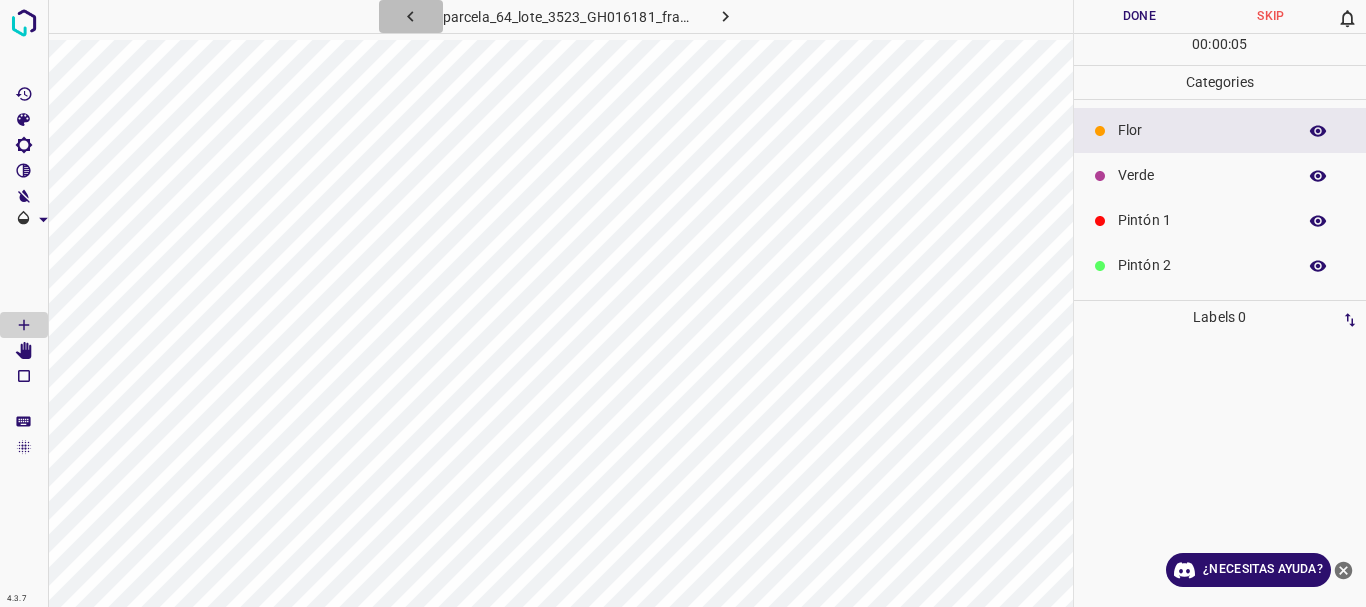 click 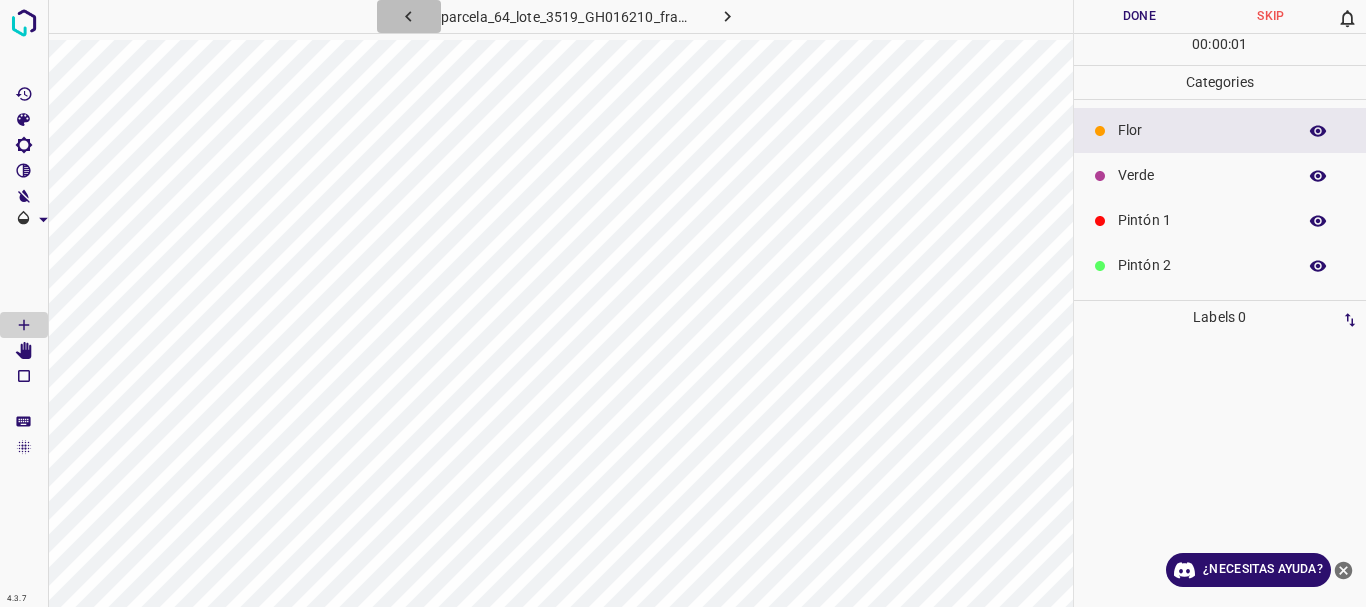 click 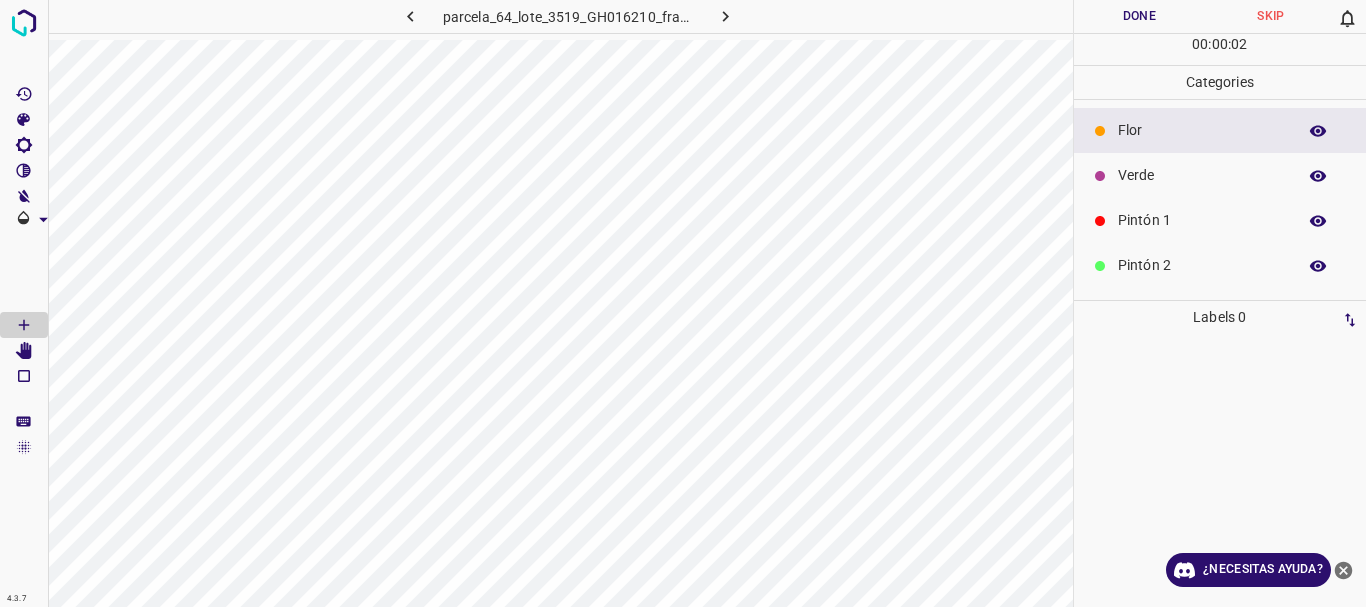 click 